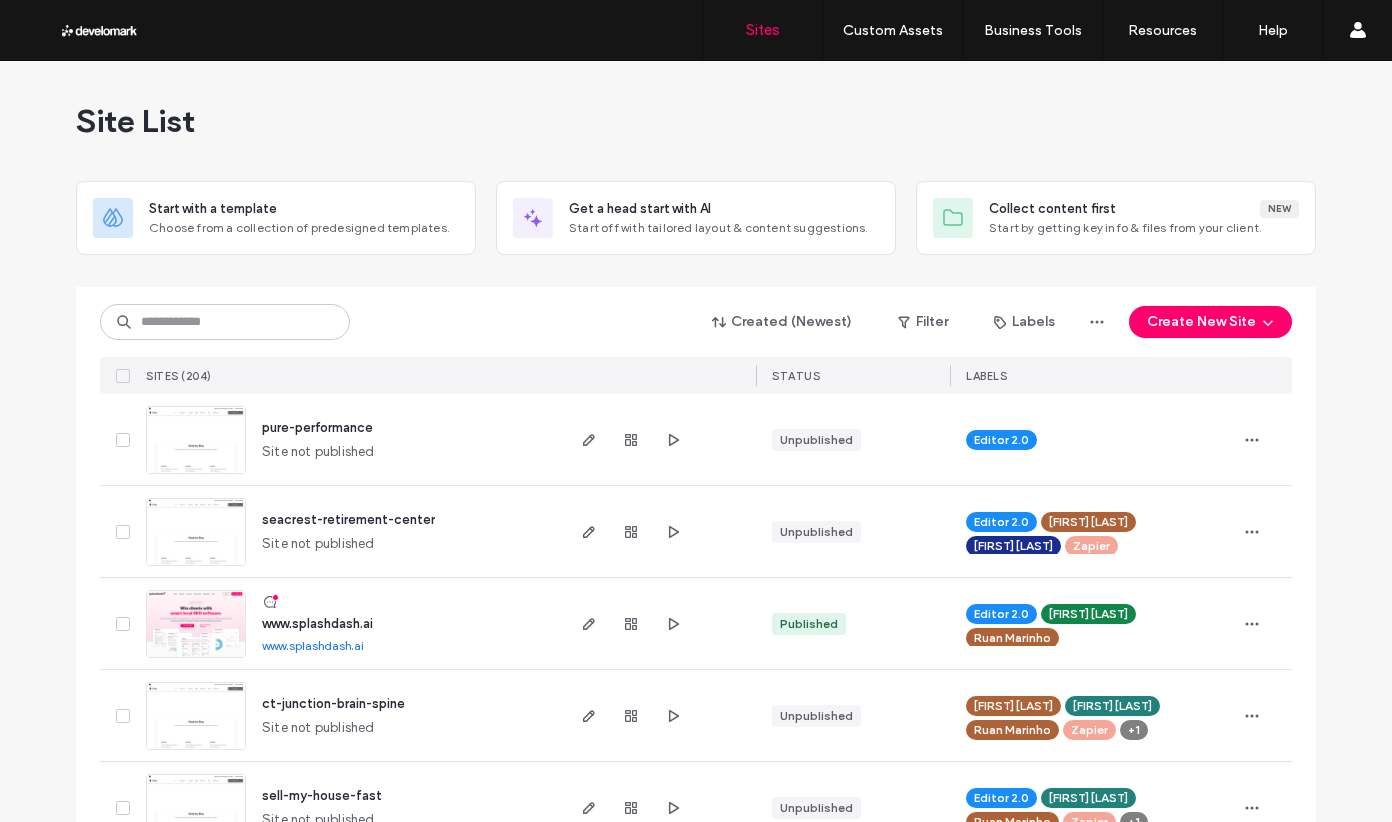 scroll, scrollTop: 0, scrollLeft: 0, axis: both 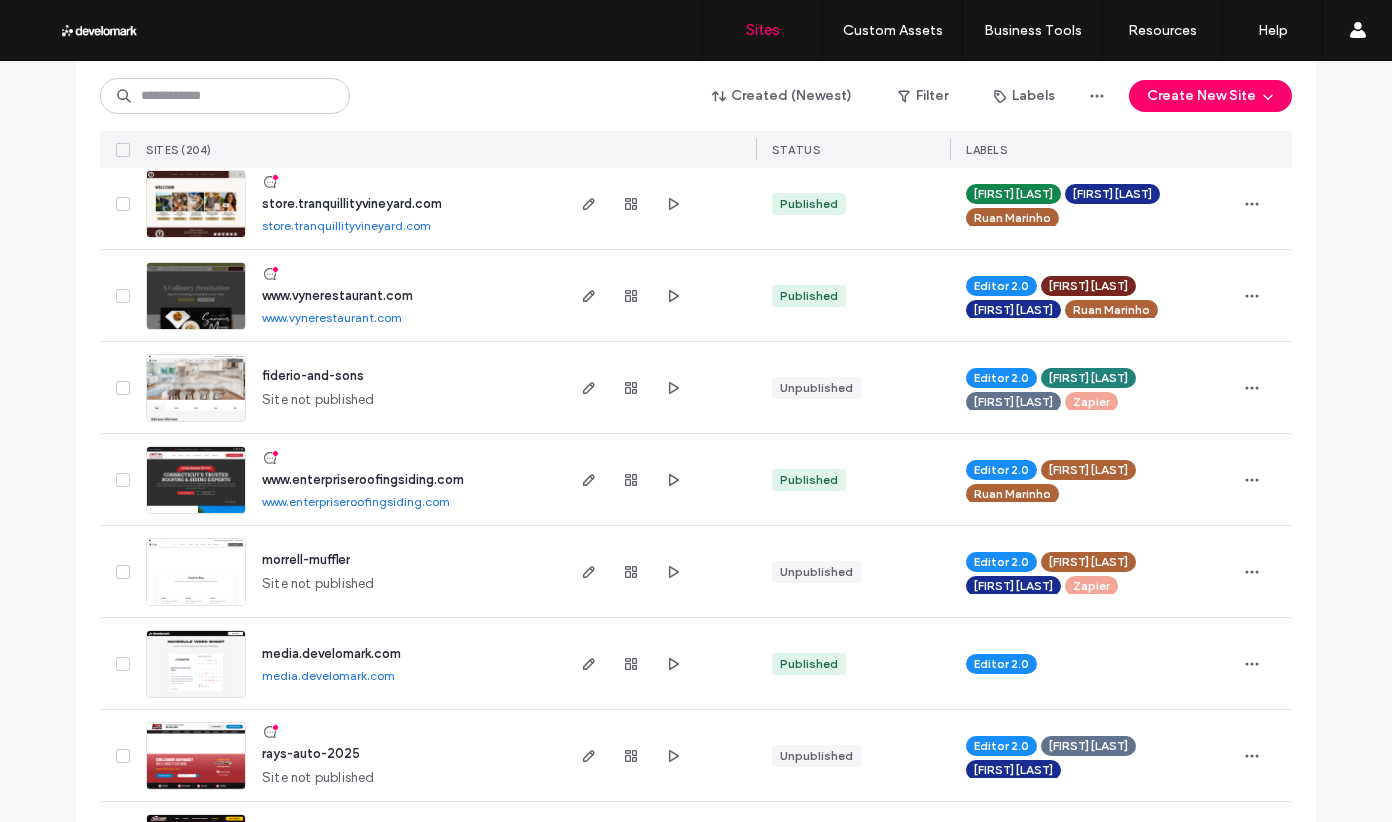 click at bounding box center [196, 331] 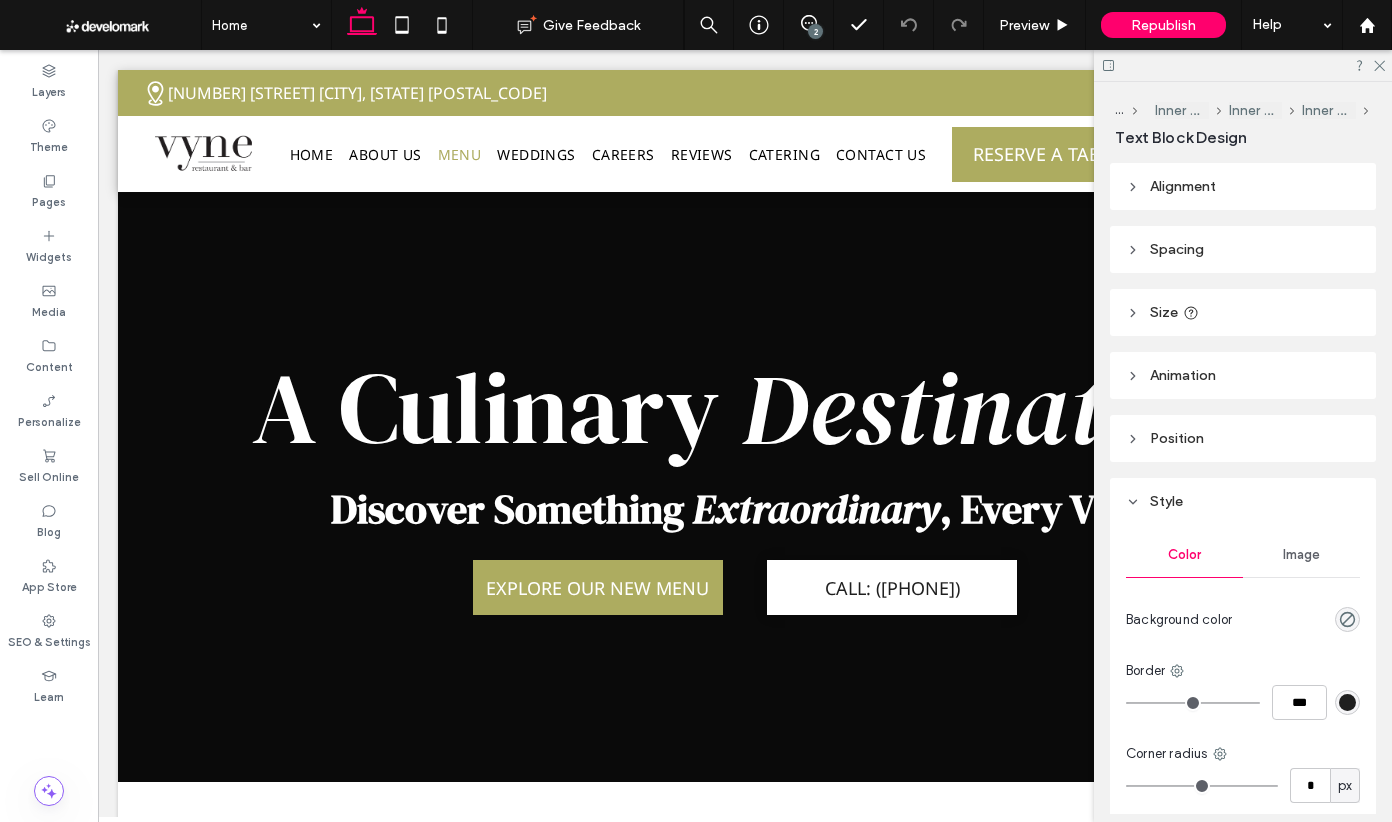 scroll, scrollTop: 1896, scrollLeft: 0, axis: vertical 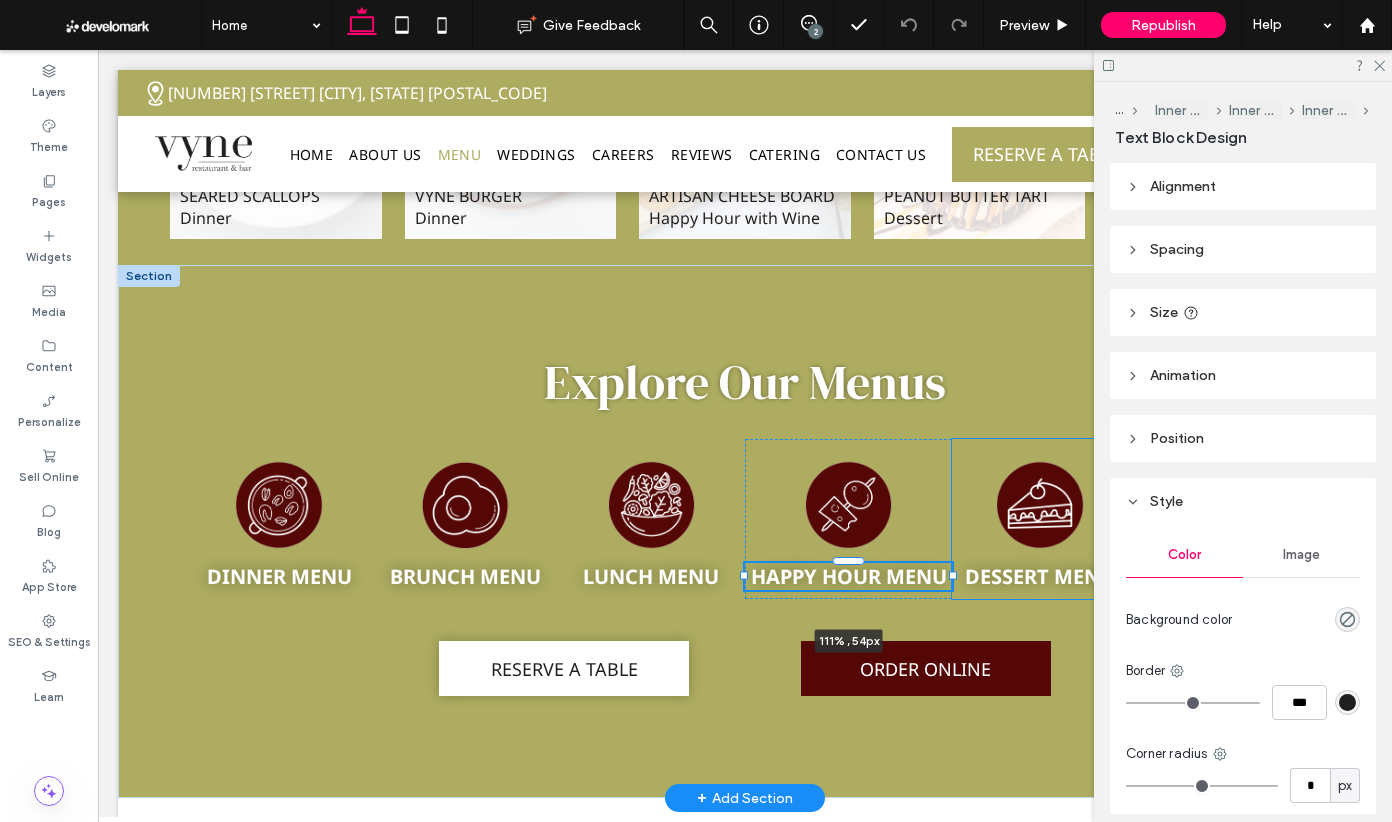 drag, startPoint x: 935, startPoint y: 580, endPoint x: 956, endPoint y: 581, distance: 21.023796 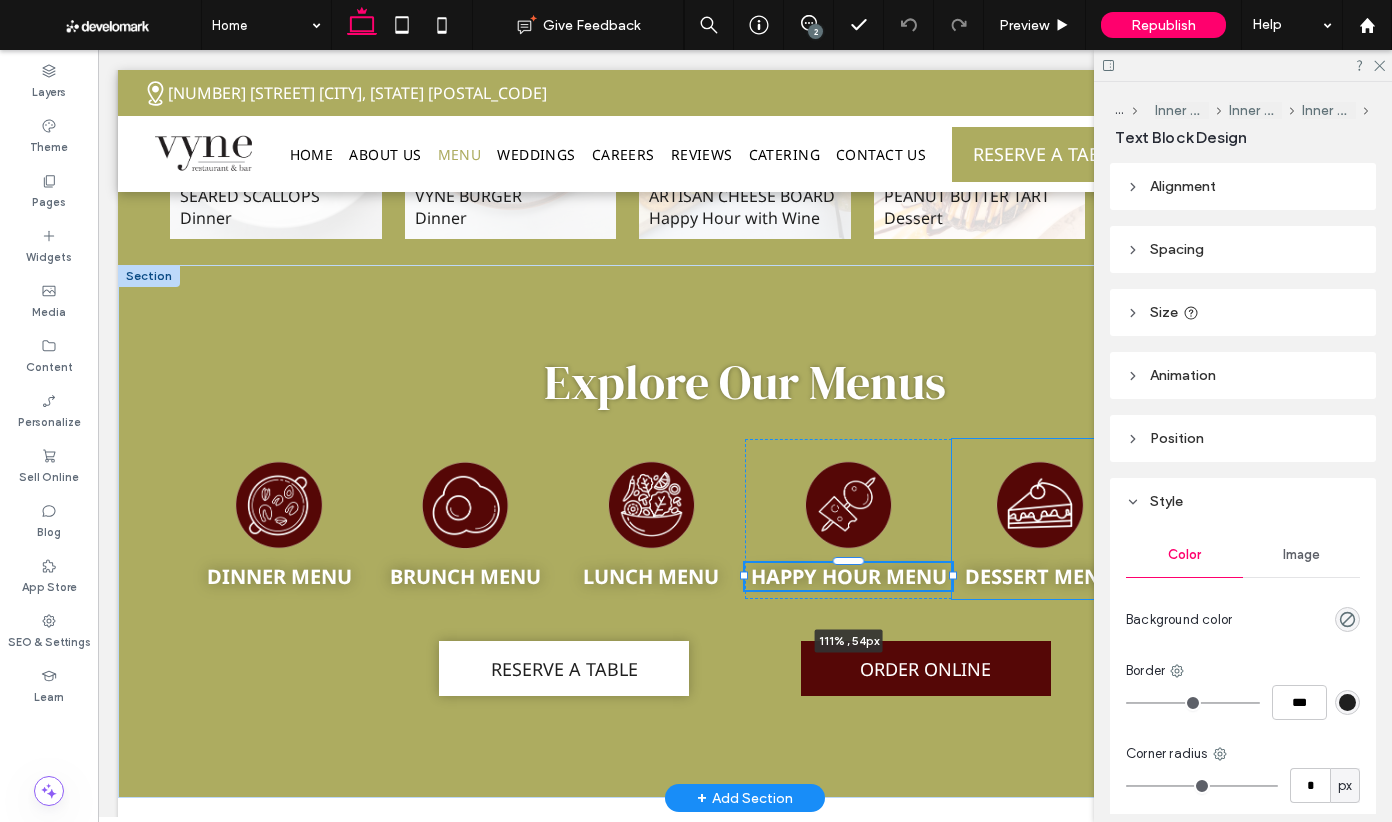 click on "Explore Our Menus
DINNER MENU
BRUNCH MENU
LUNCH MENU
HAPPY HOUR MENU
111% , 54px
DESSERT MENU
DRINK MENU
RESERVE A TABLE
ORDER ONLINE" at bounding box center (745, 531) 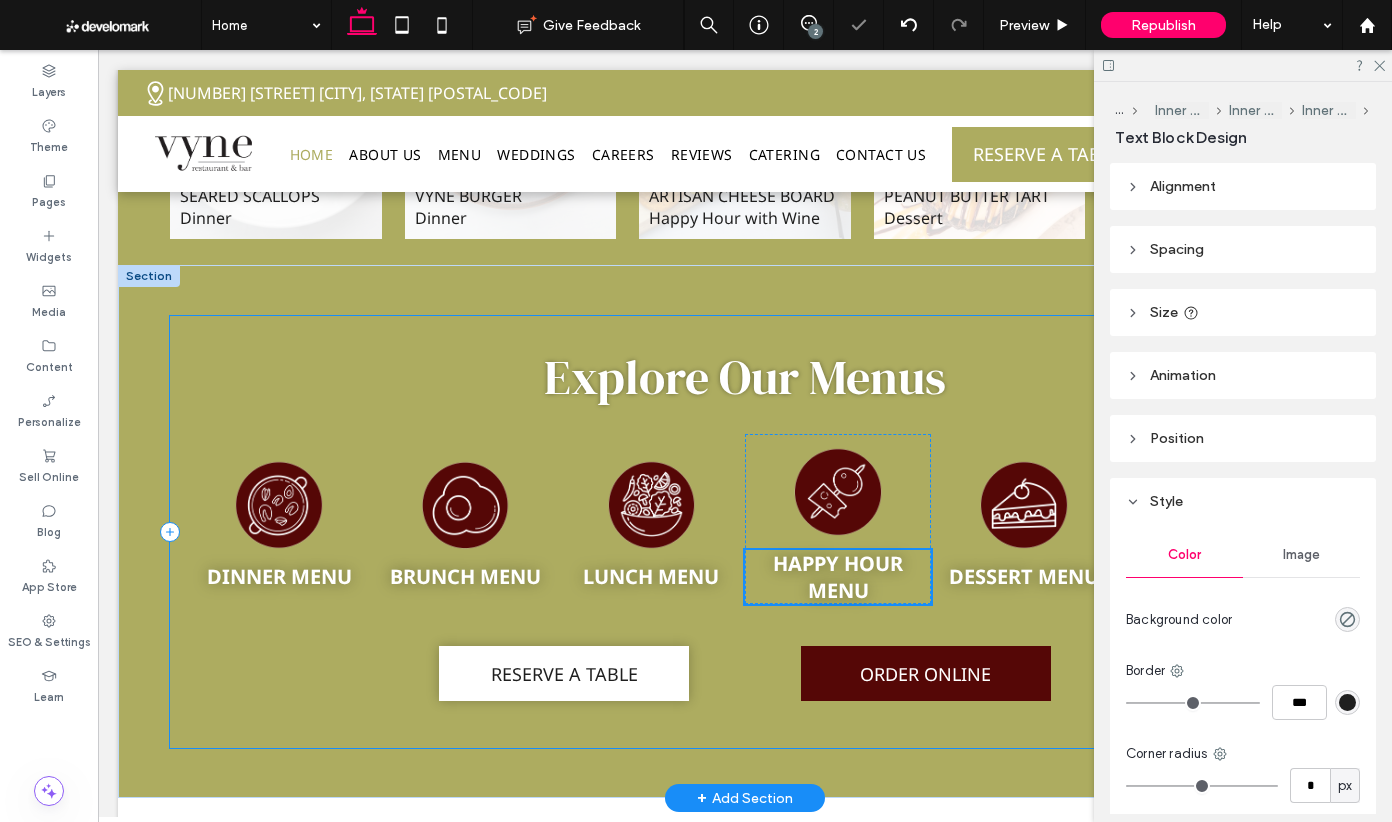 scroll, scrollTop: 1962, scrollLeft: 0, axis: vertical 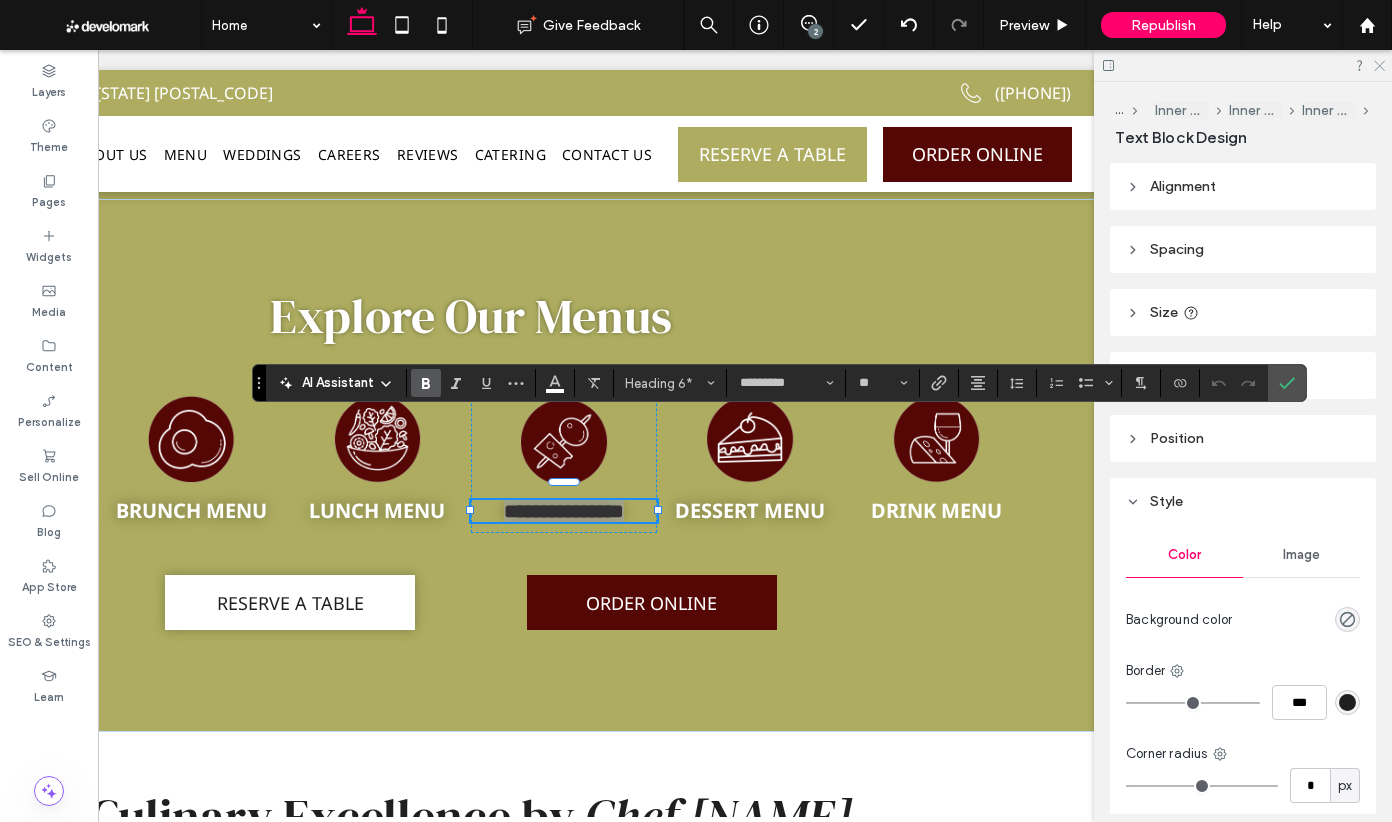 click 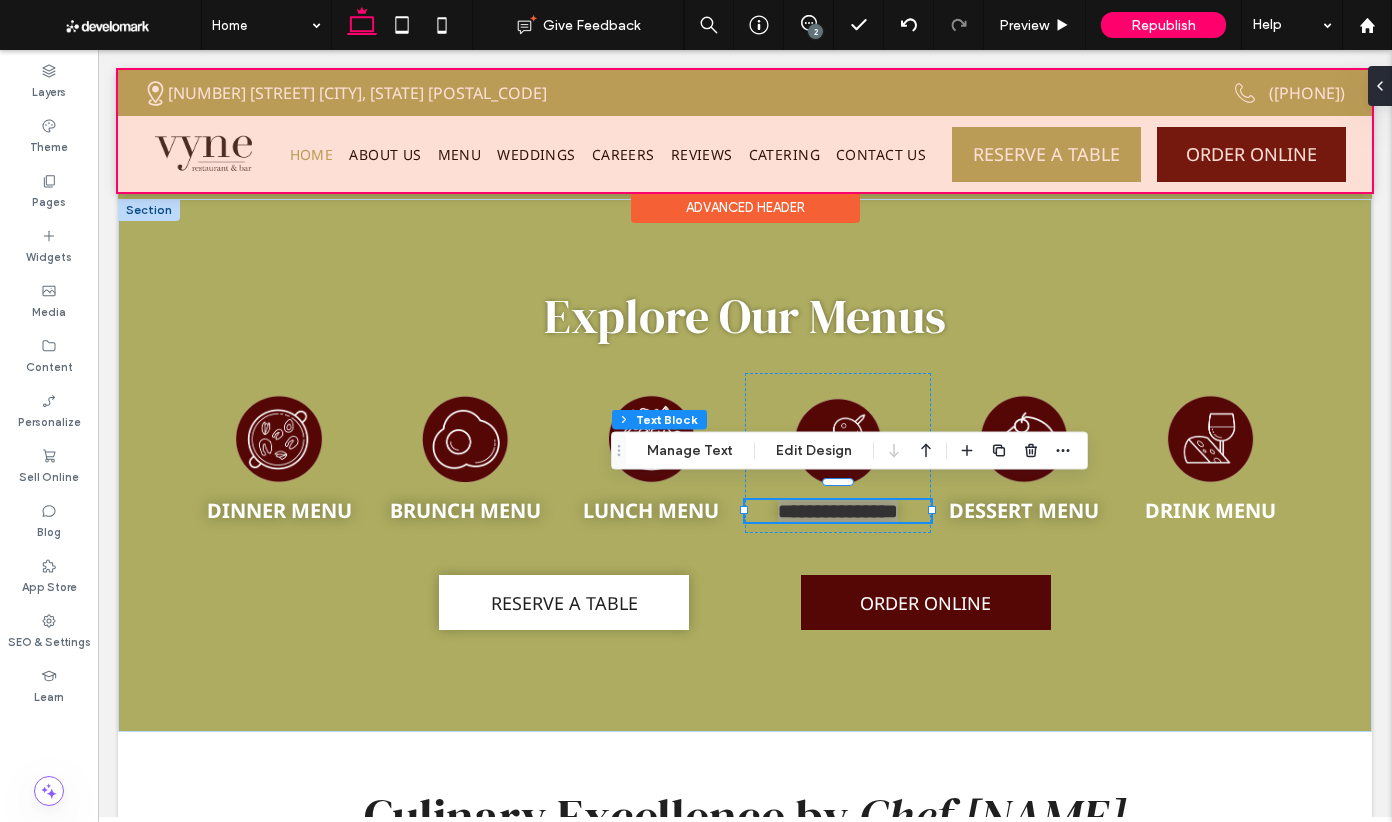 scroll, scrollTop: 0, scrollLeft: 0, axis: both 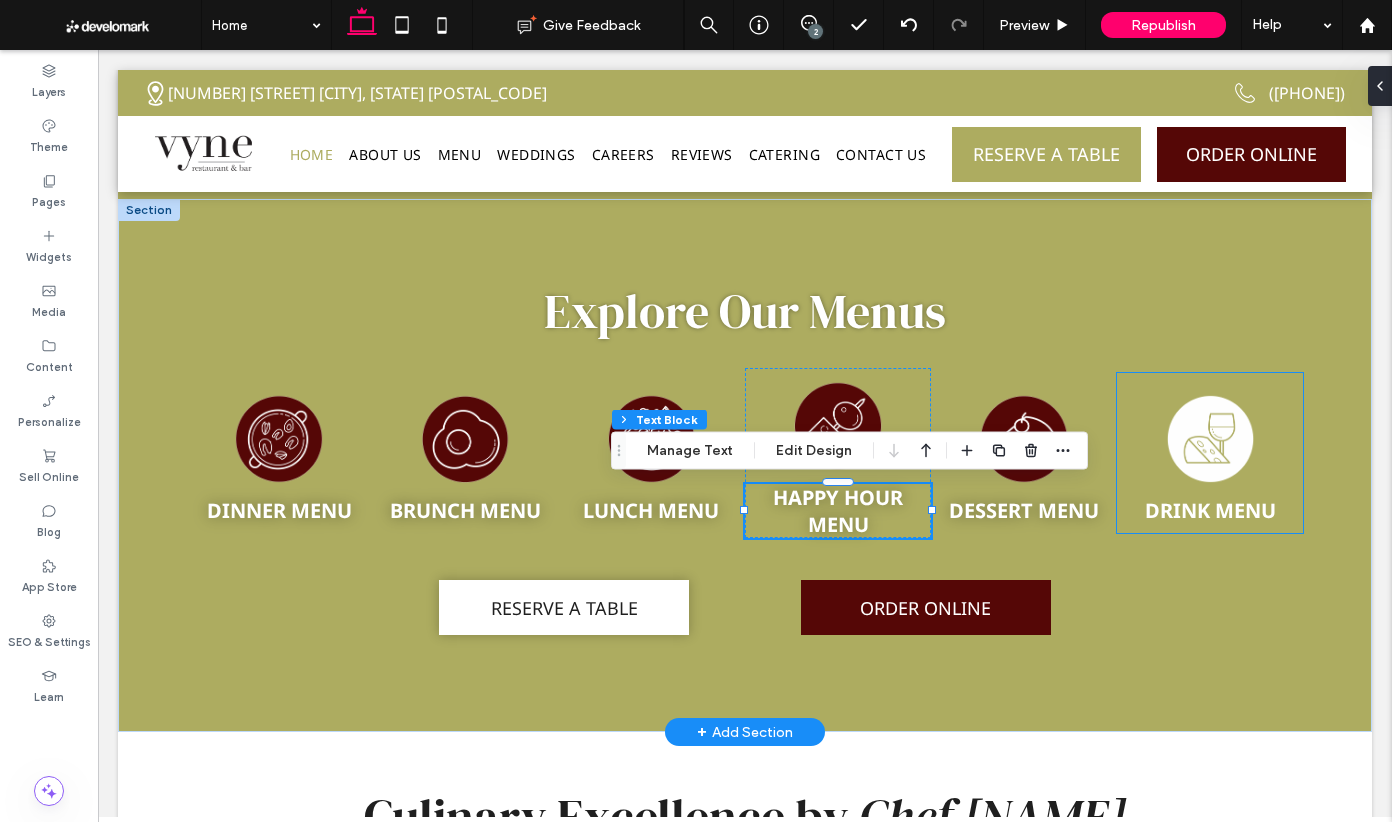 click at bounding box center (1210, 439) 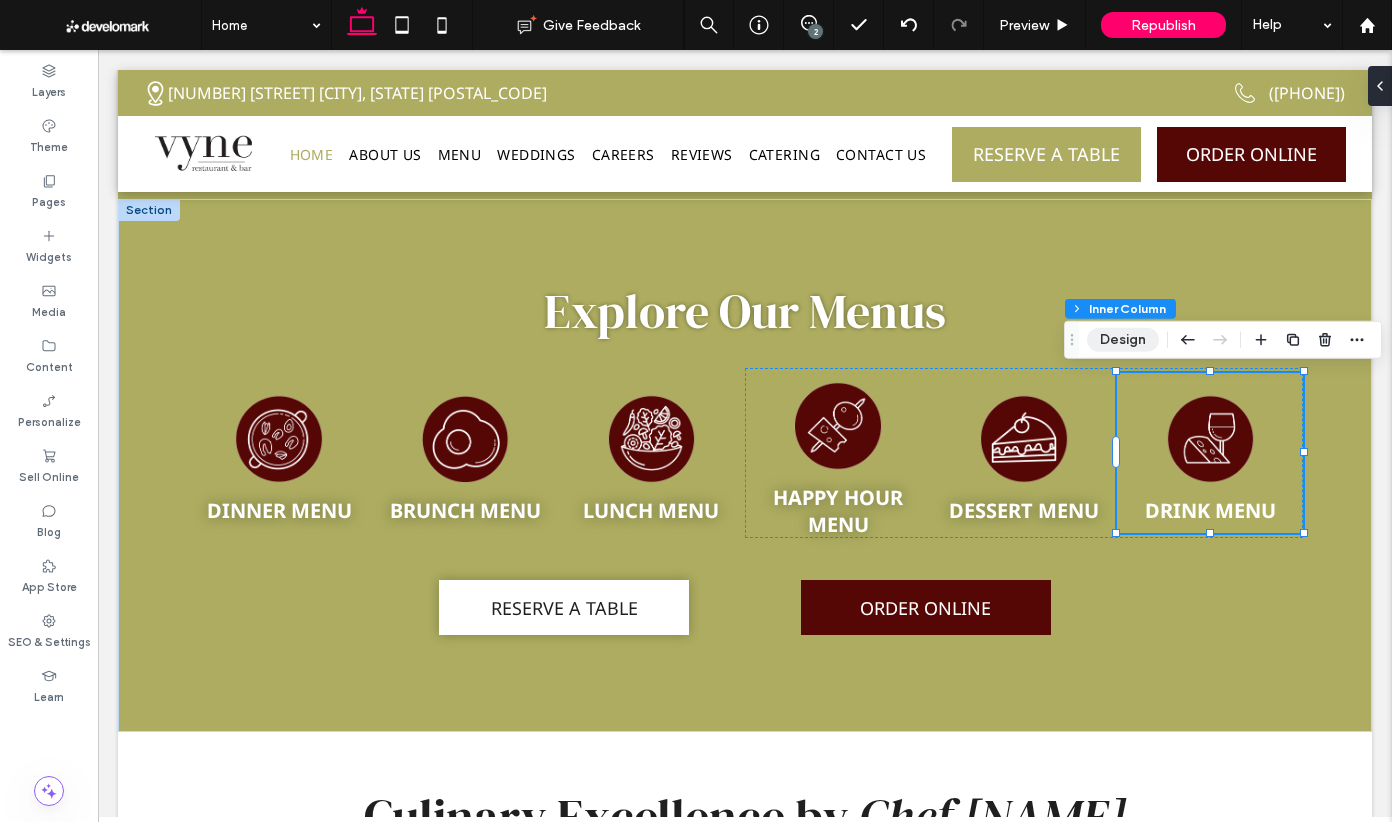 click on "Design" at bounding box center [1123, 340] 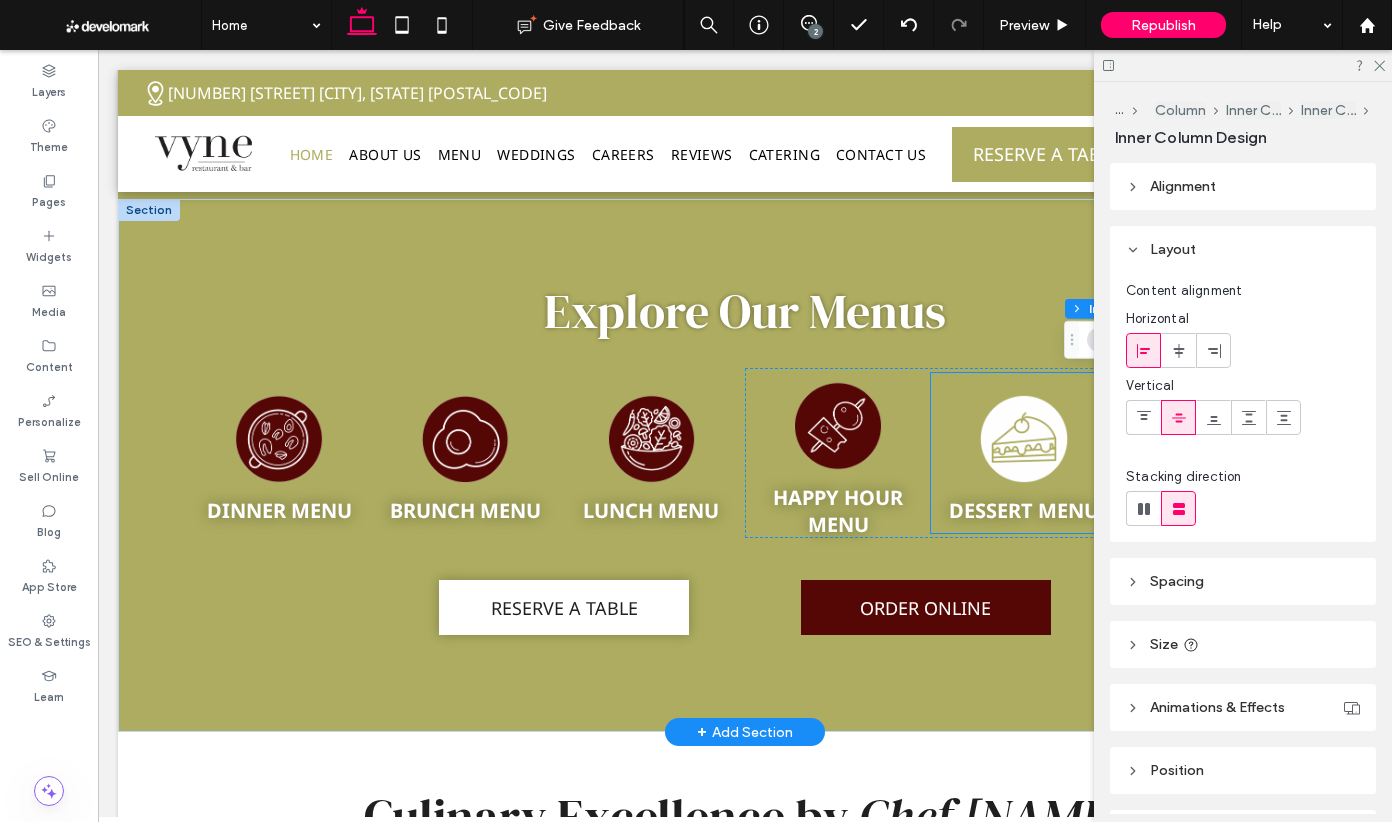 click at bounding box center [1024, 439] 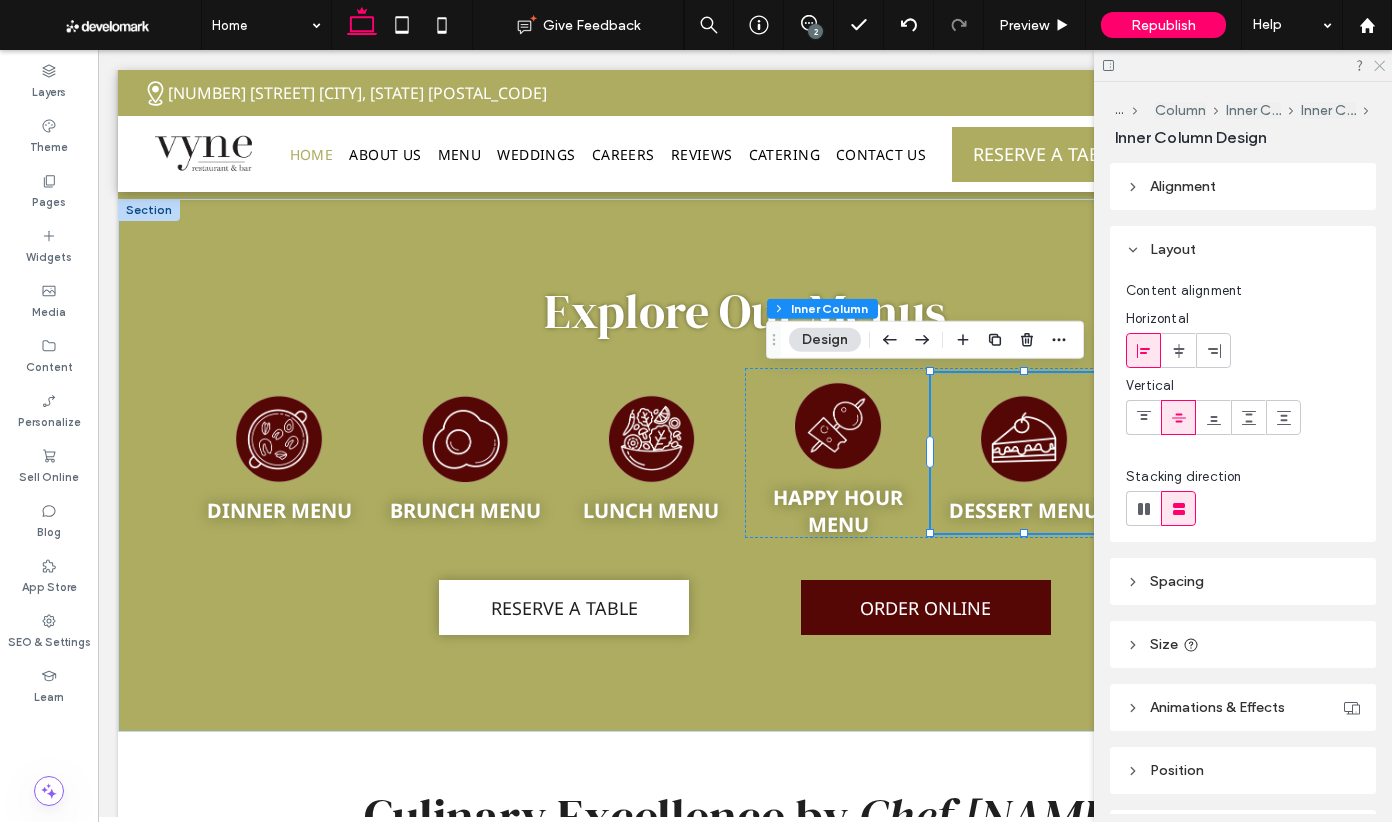 click 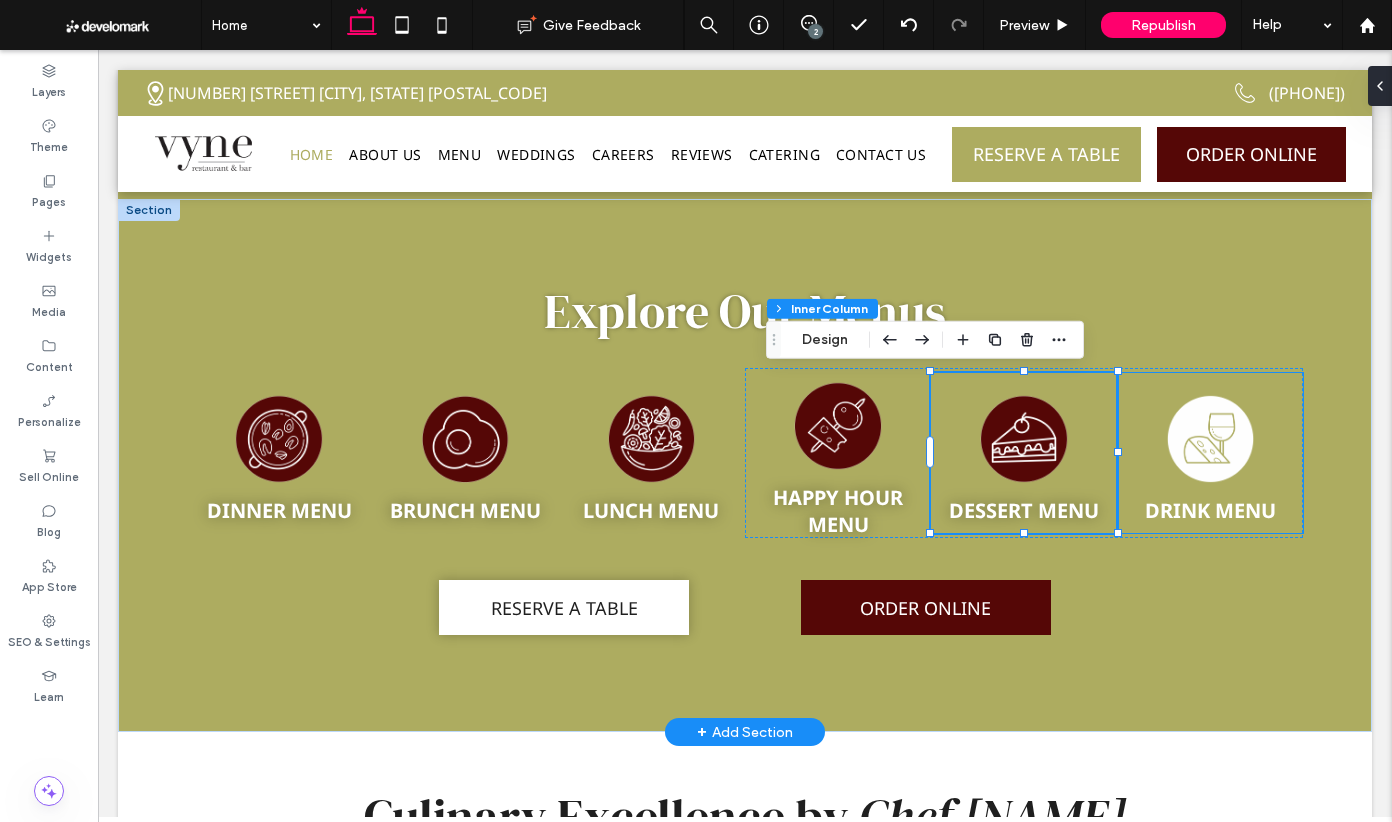 click at bounding box center [1210, 439] 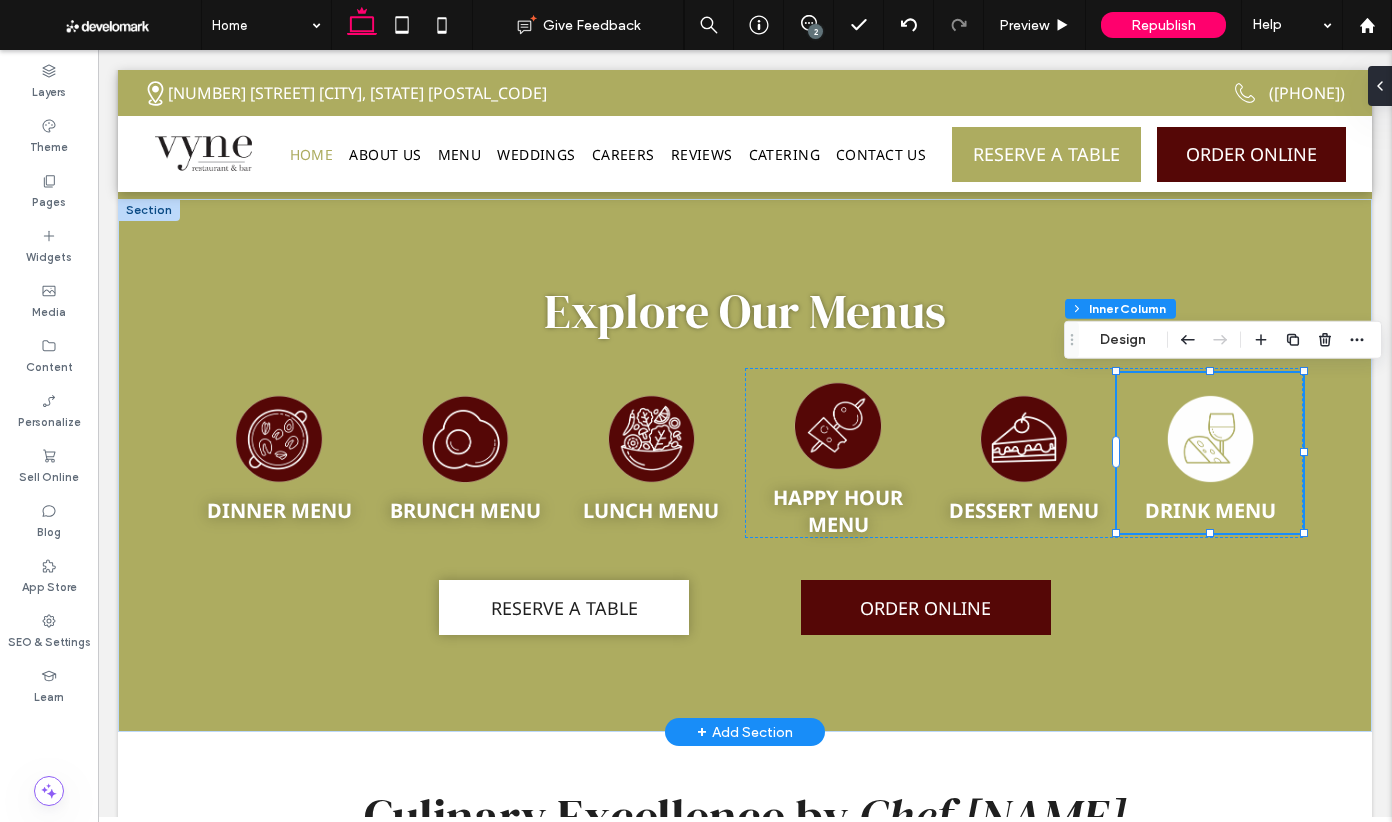 click at bounding box center [1210, 439] 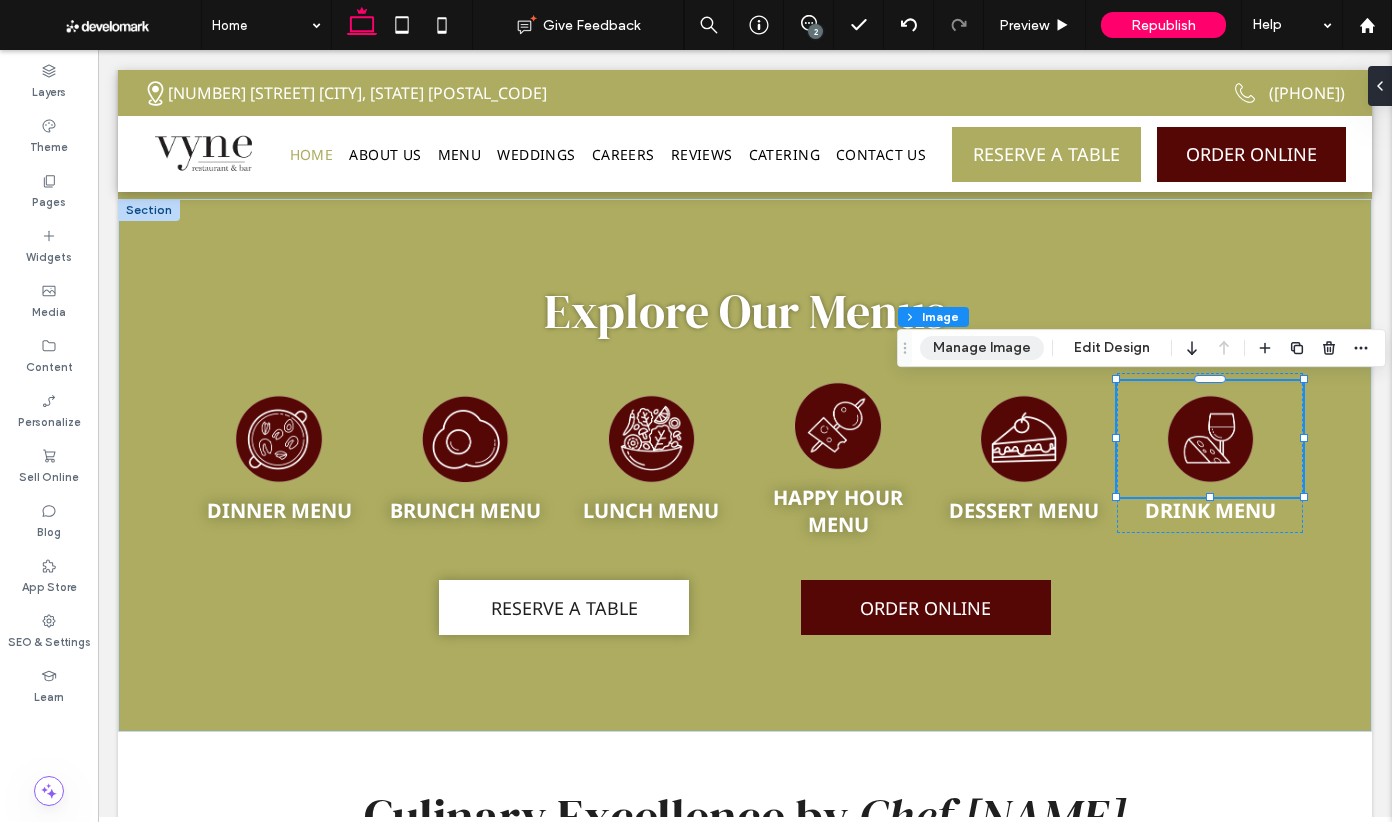 click on "Manage Image" at bounding box center (982, 348) 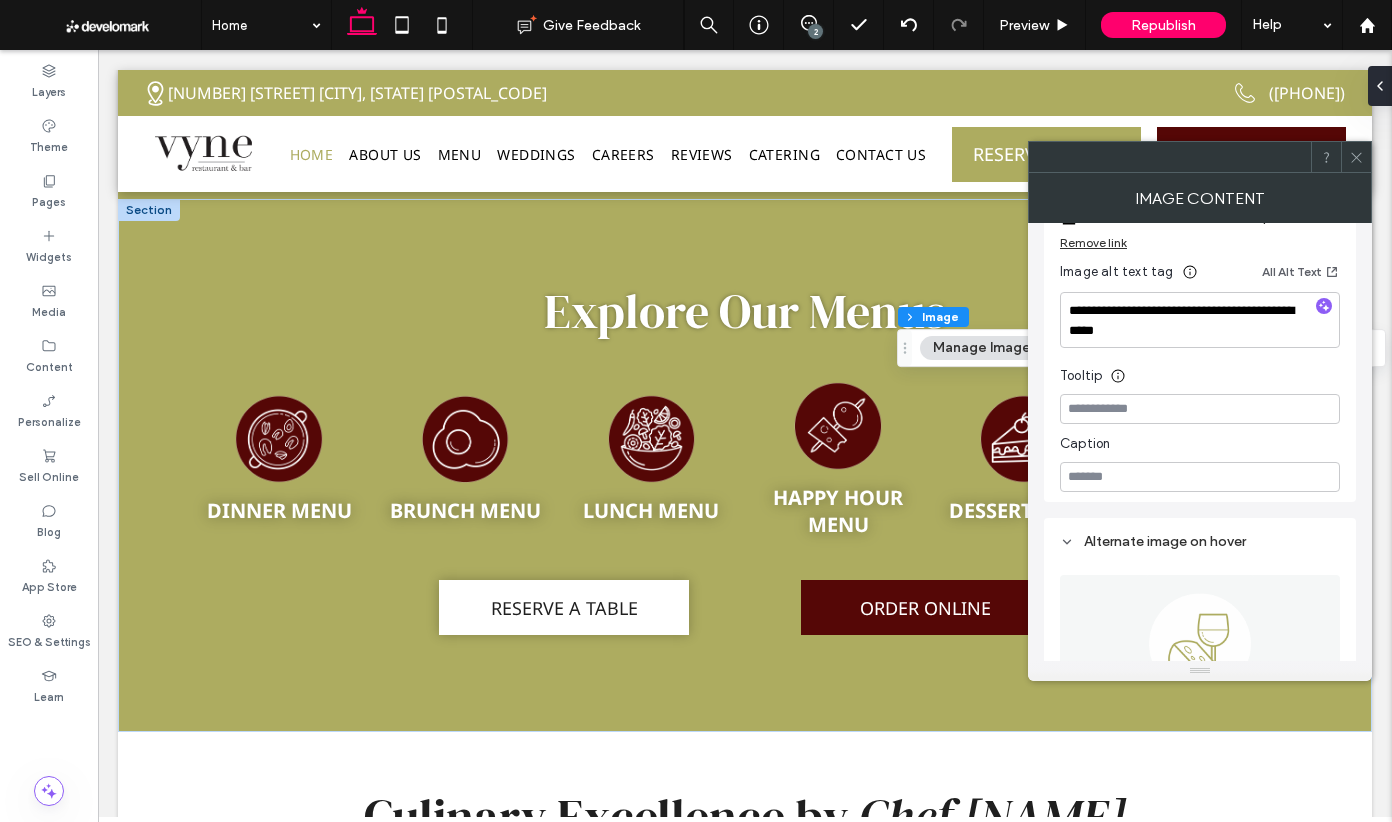 scroll, scrollTop: 352, scrollLeft: 0, axis: vertical 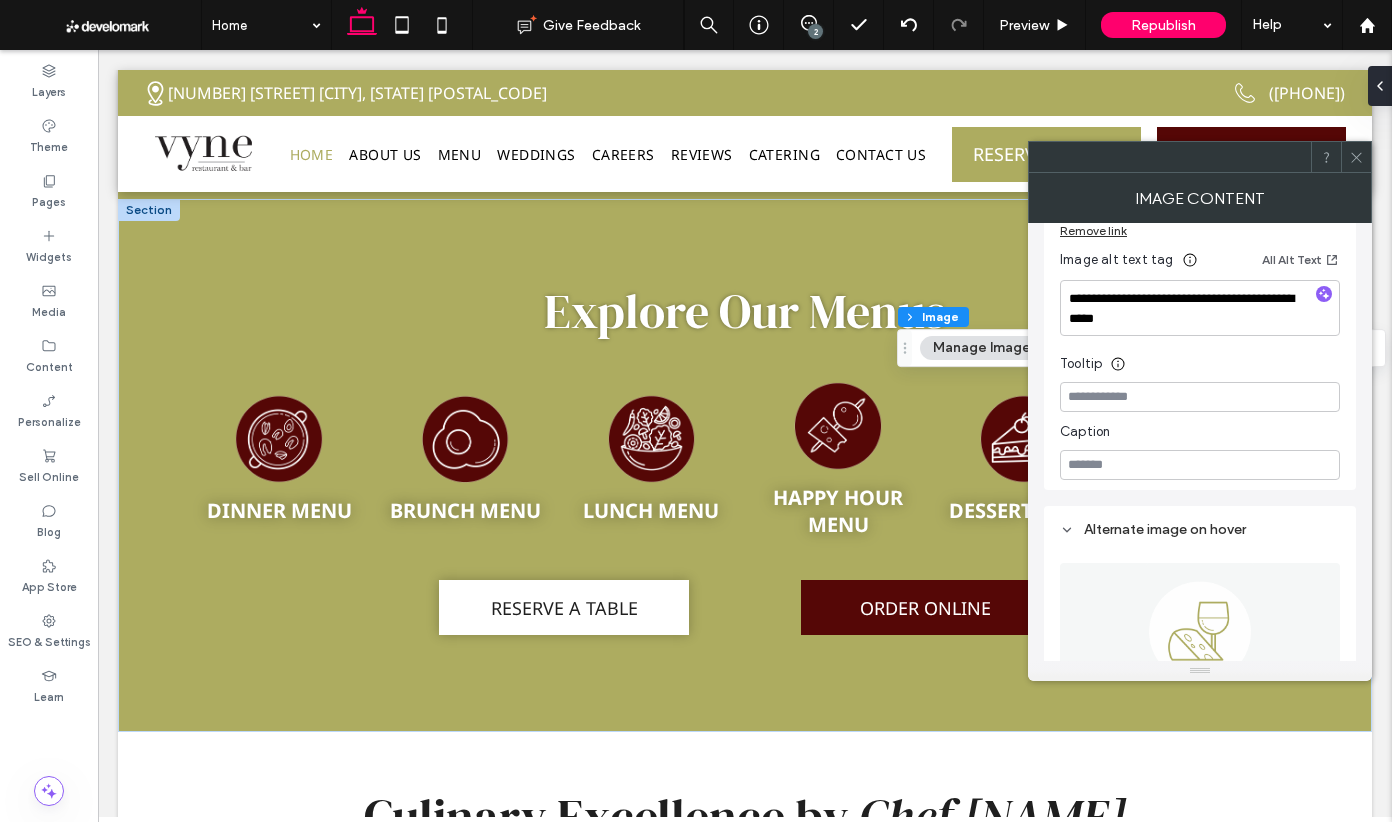 click at bounding box center [1356, 157] 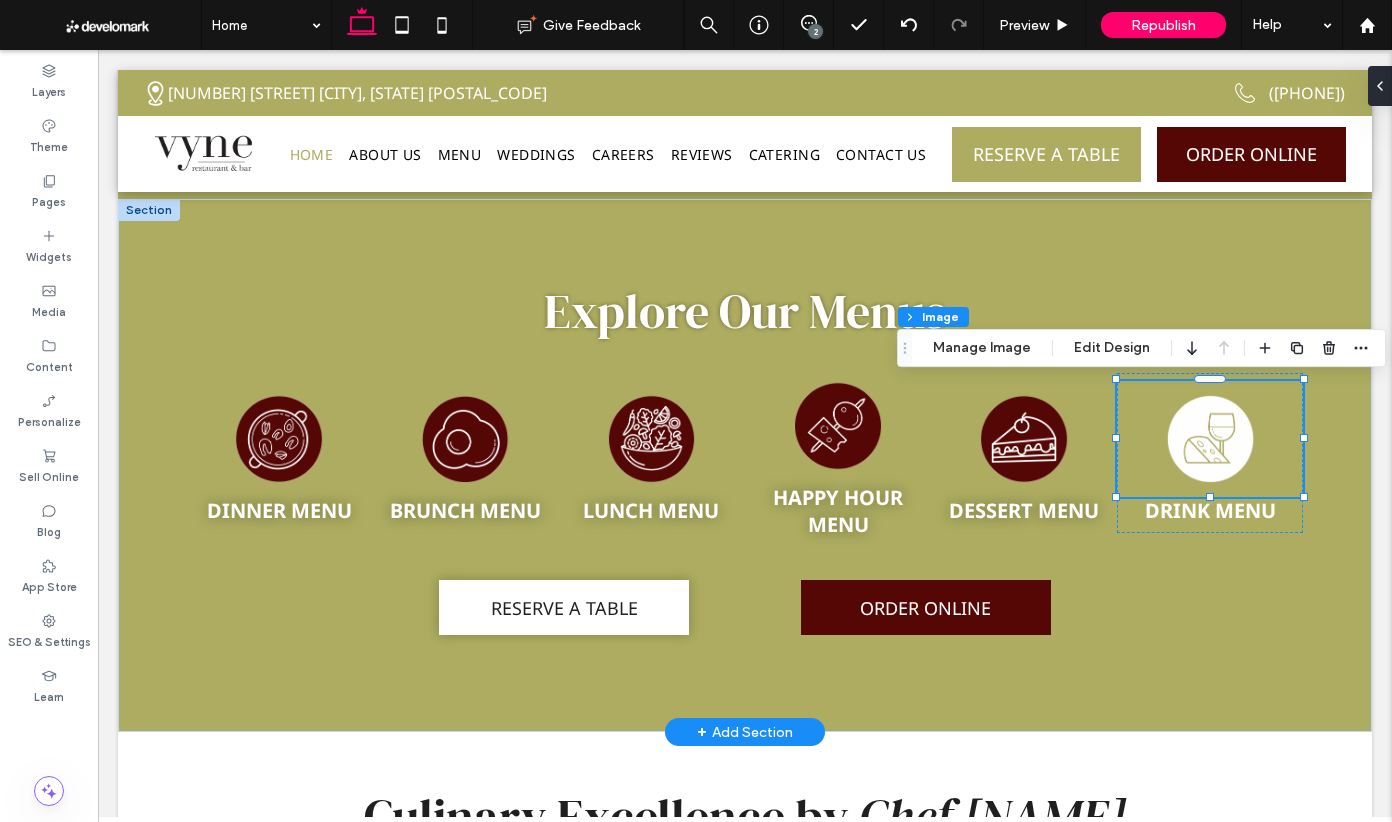 click at bounding box center [1210, 439] 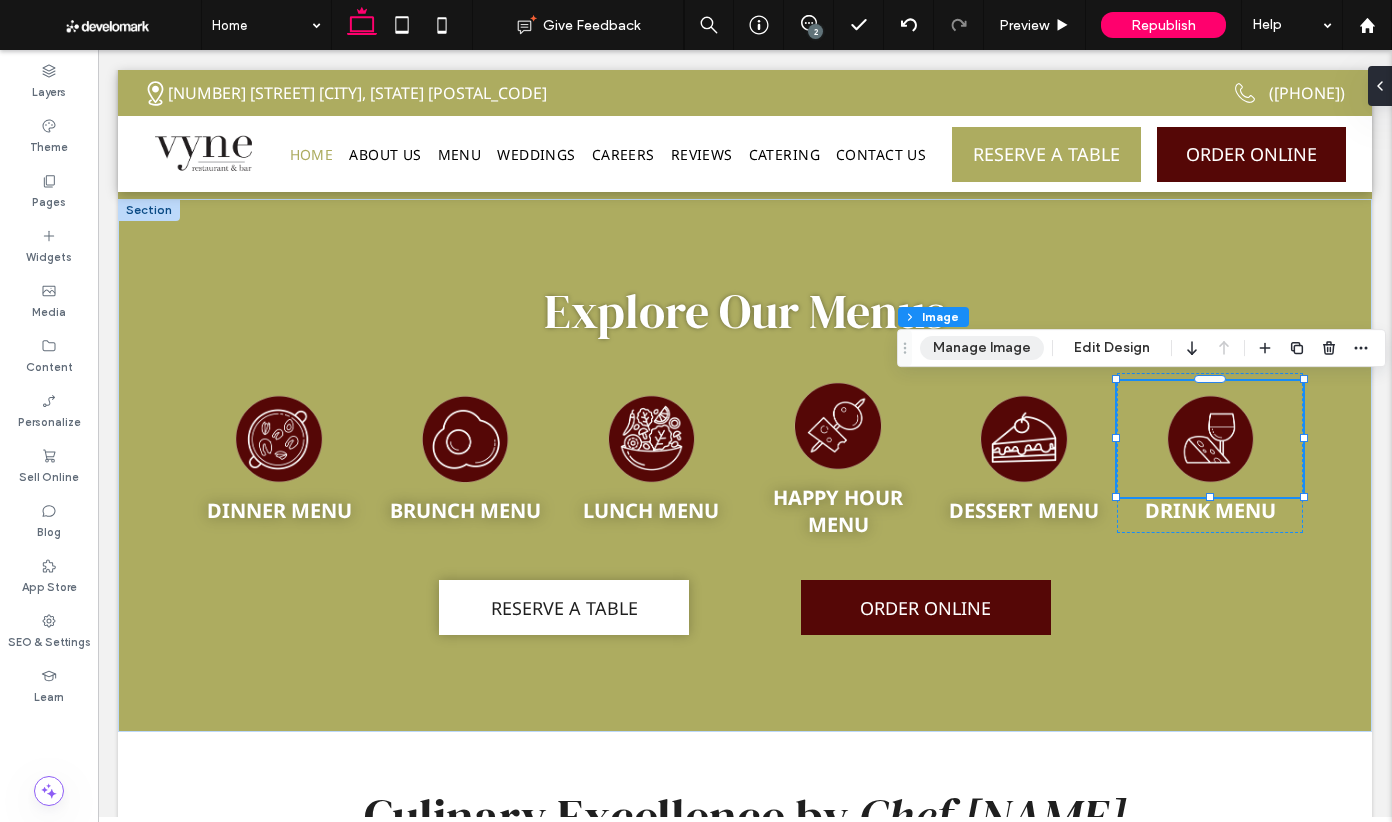 click on "Manage Image" at bounding box center [982, 348] 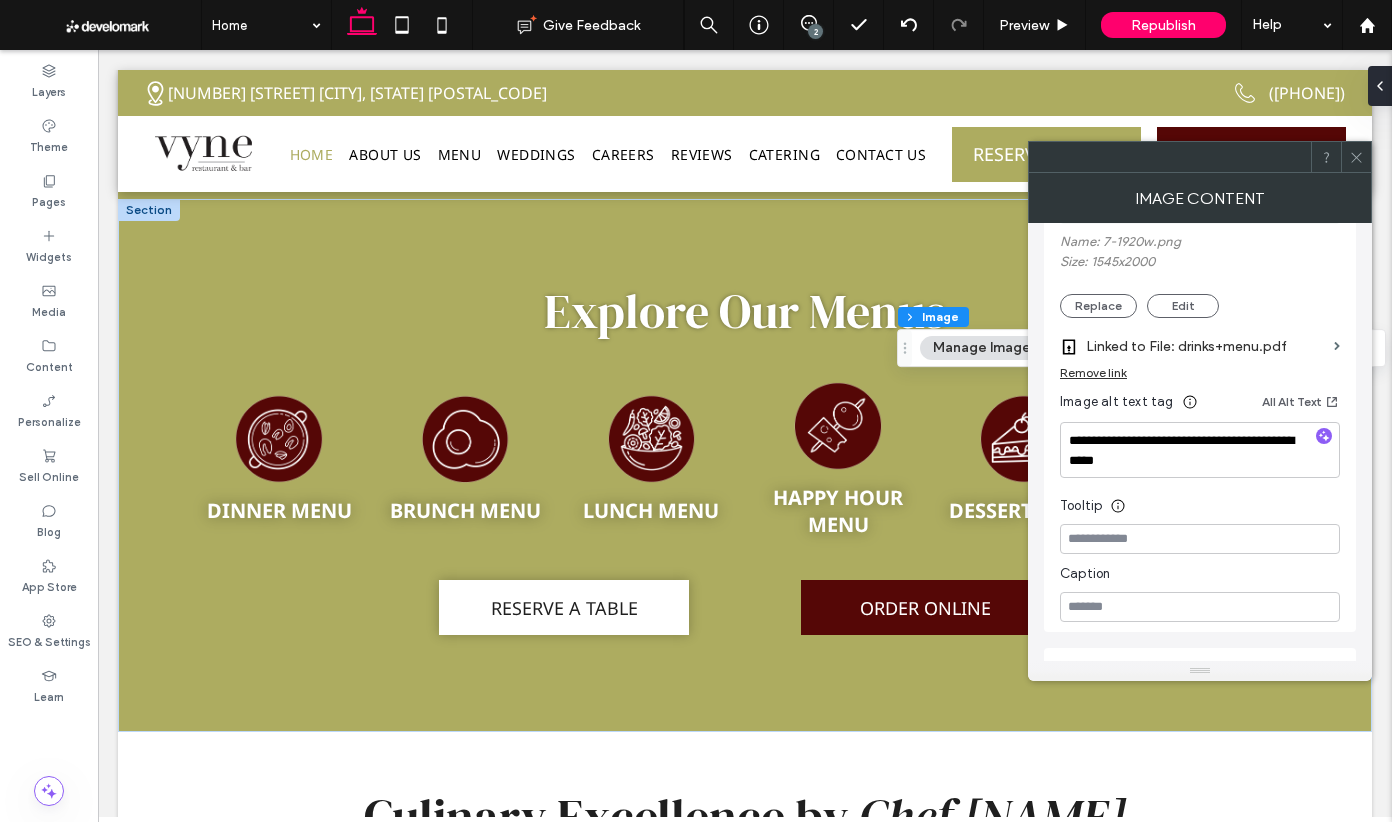 scroll, scrollTop: 212, scrollLeft: 0, axis: vertical 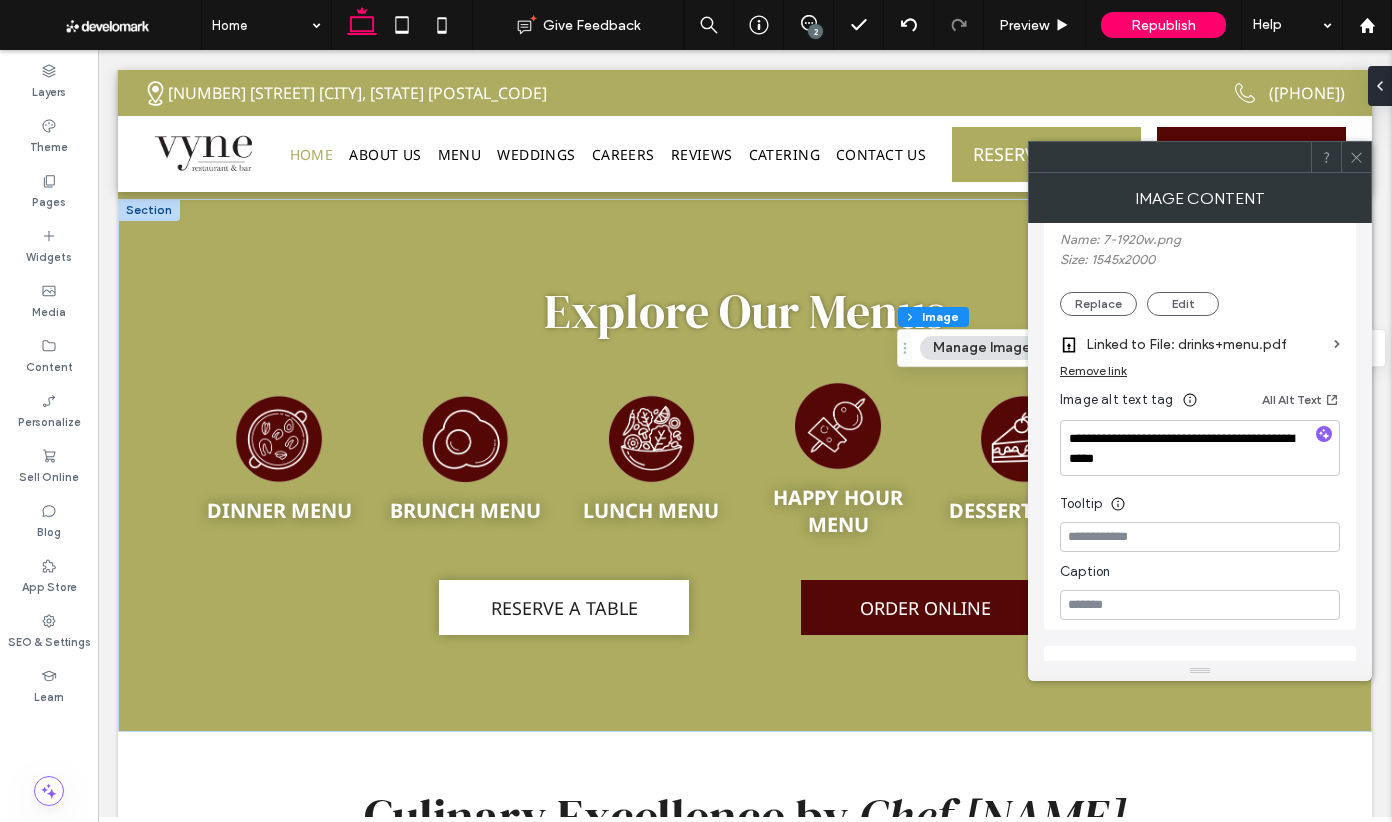 click on "Linked to File: drinks+menu.pdf" at bounding box center [1206, 344] 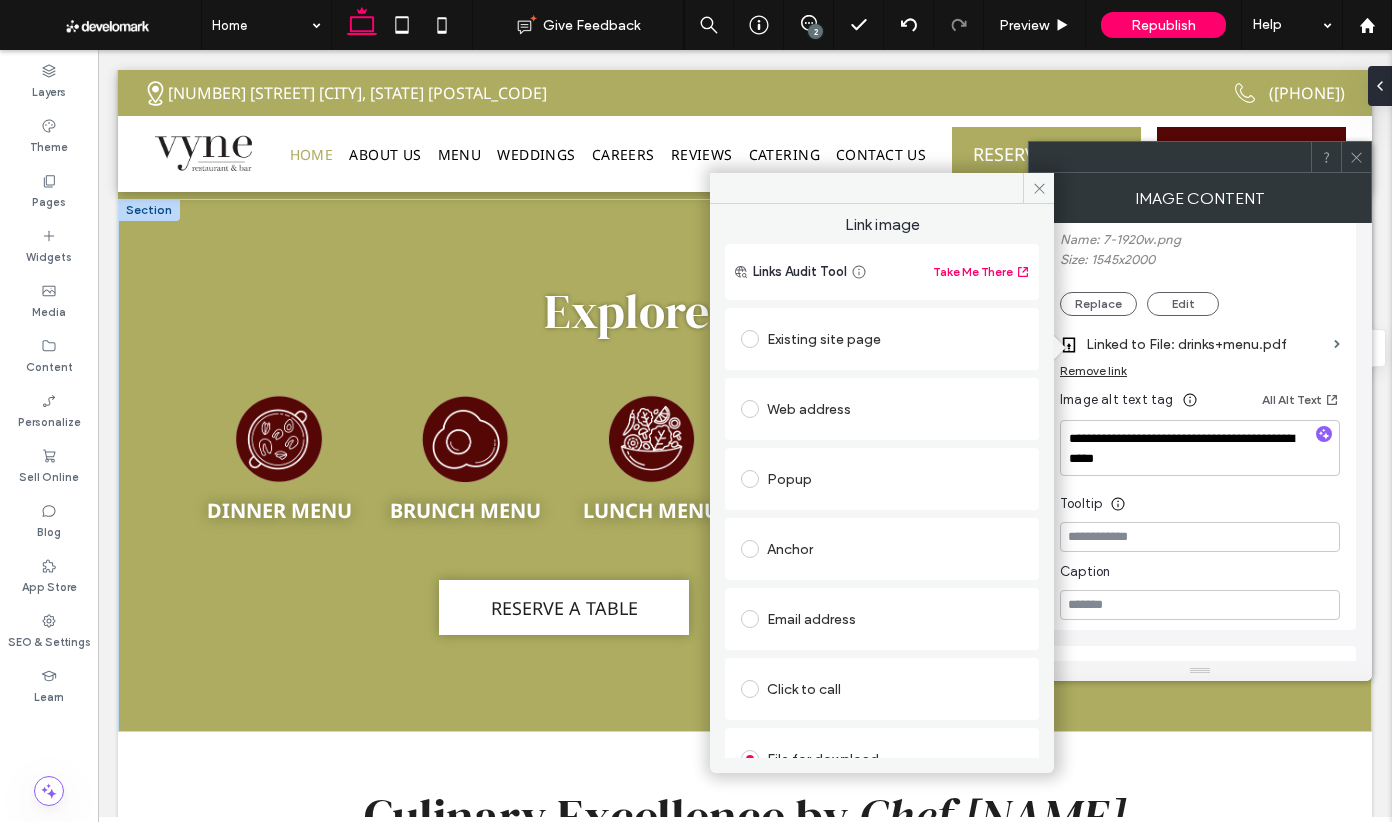 scroll, scrollTop: 129, scrollLeft: 0, axis: vertical 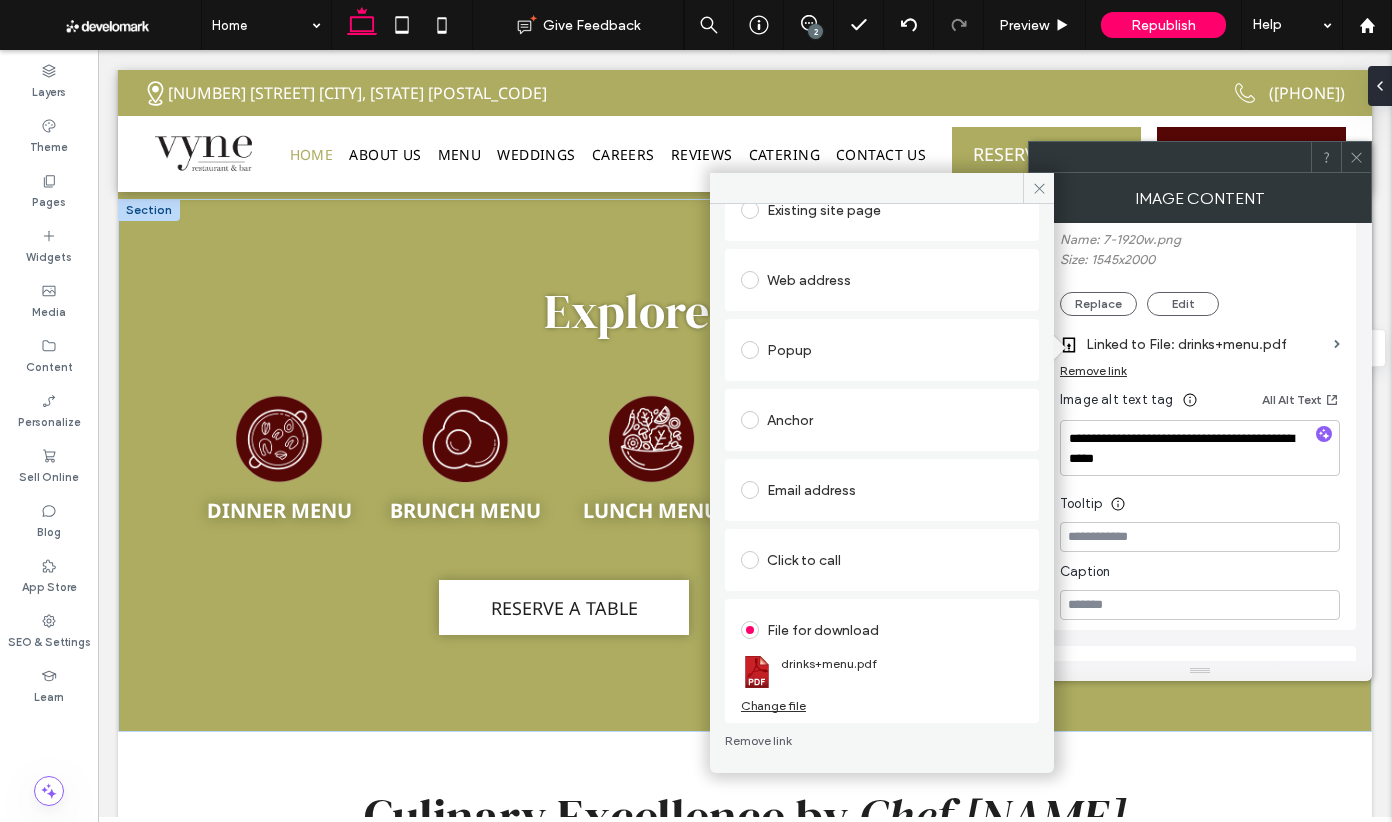 click on "Change file" at bounding box center [773, 705] 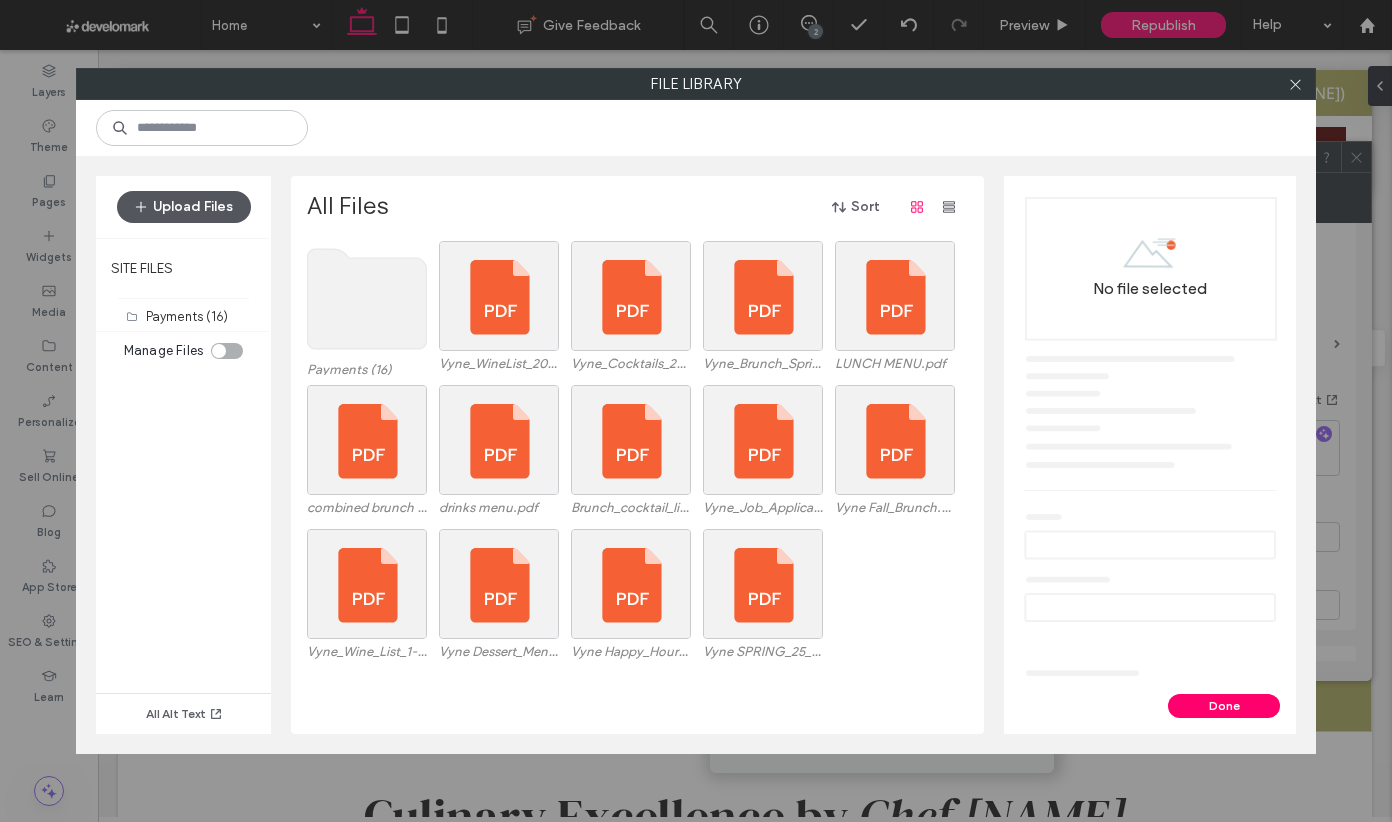 click on "Upload Files" at bounding box center (184, 207) 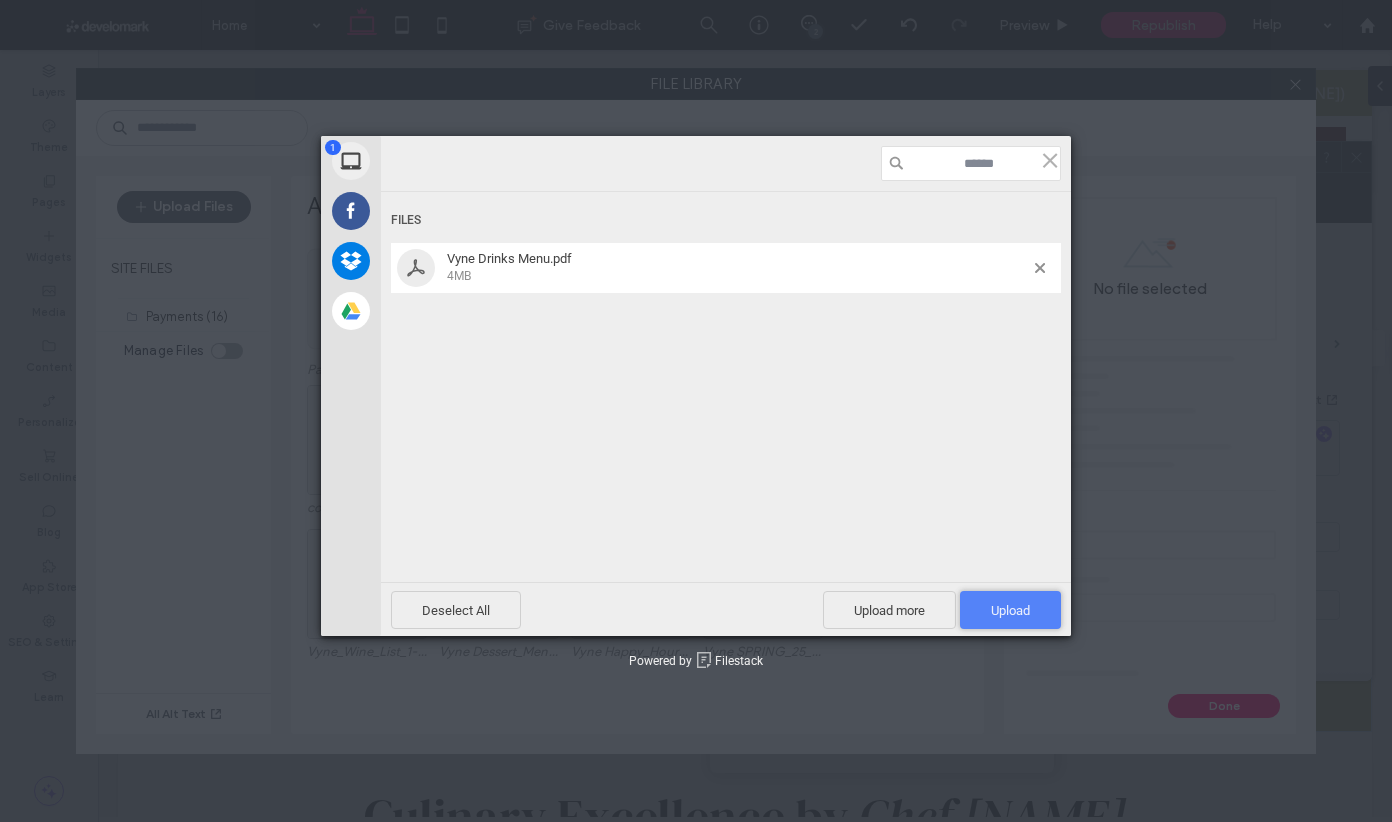 click on "Upload
1" at bounding box center [1010, 610] 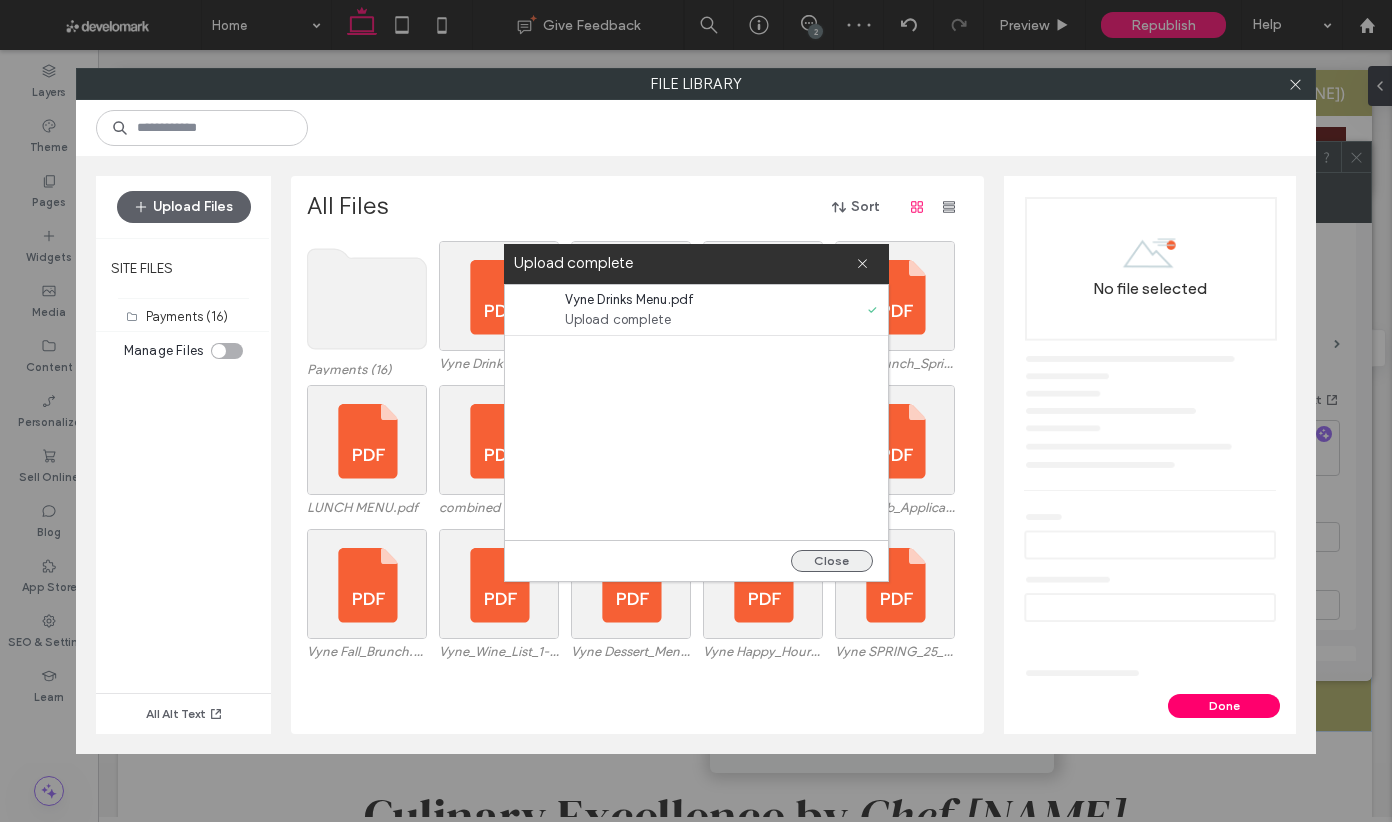 click on "Close" at bounding box center (832, 561) 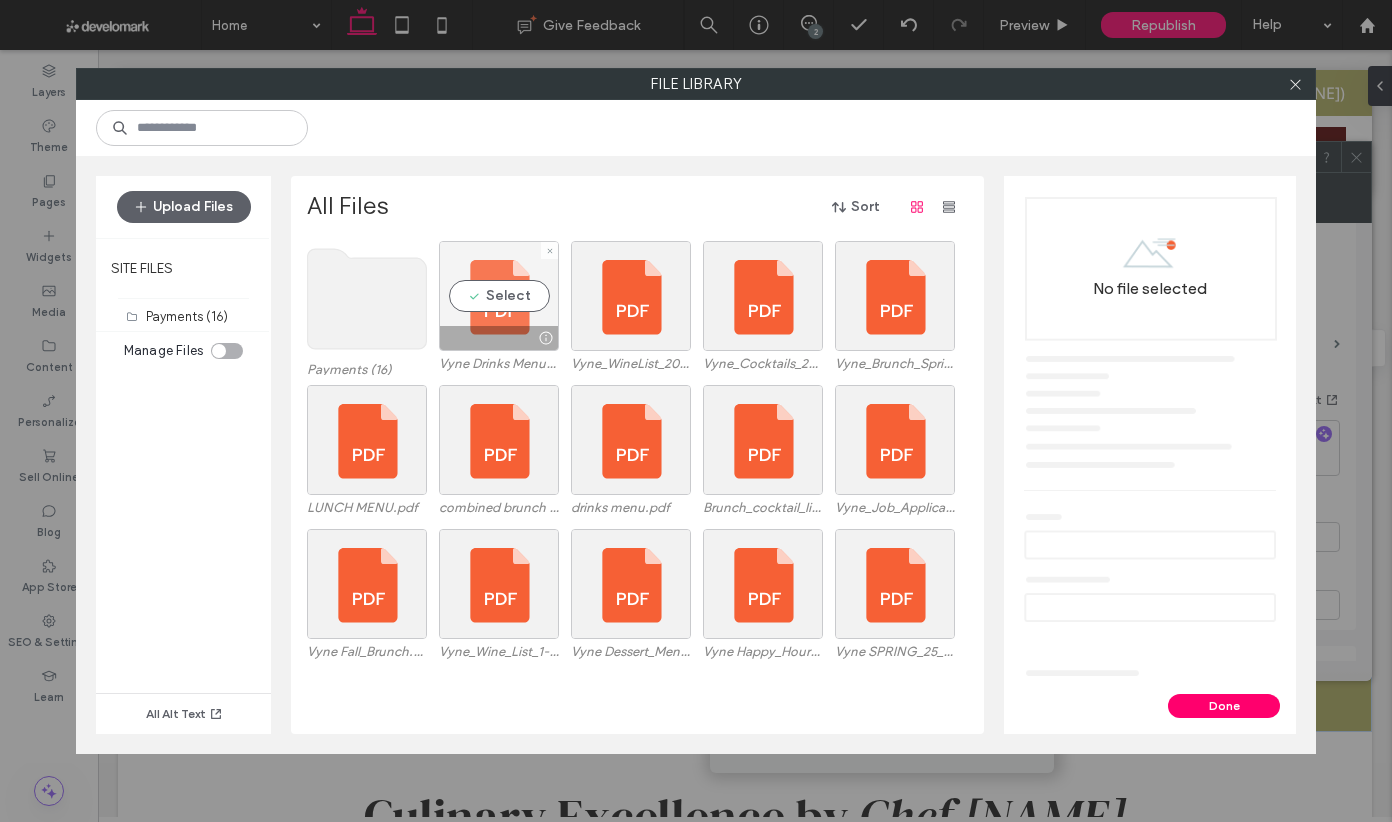click on "Select" at bounding box center (499, 296) 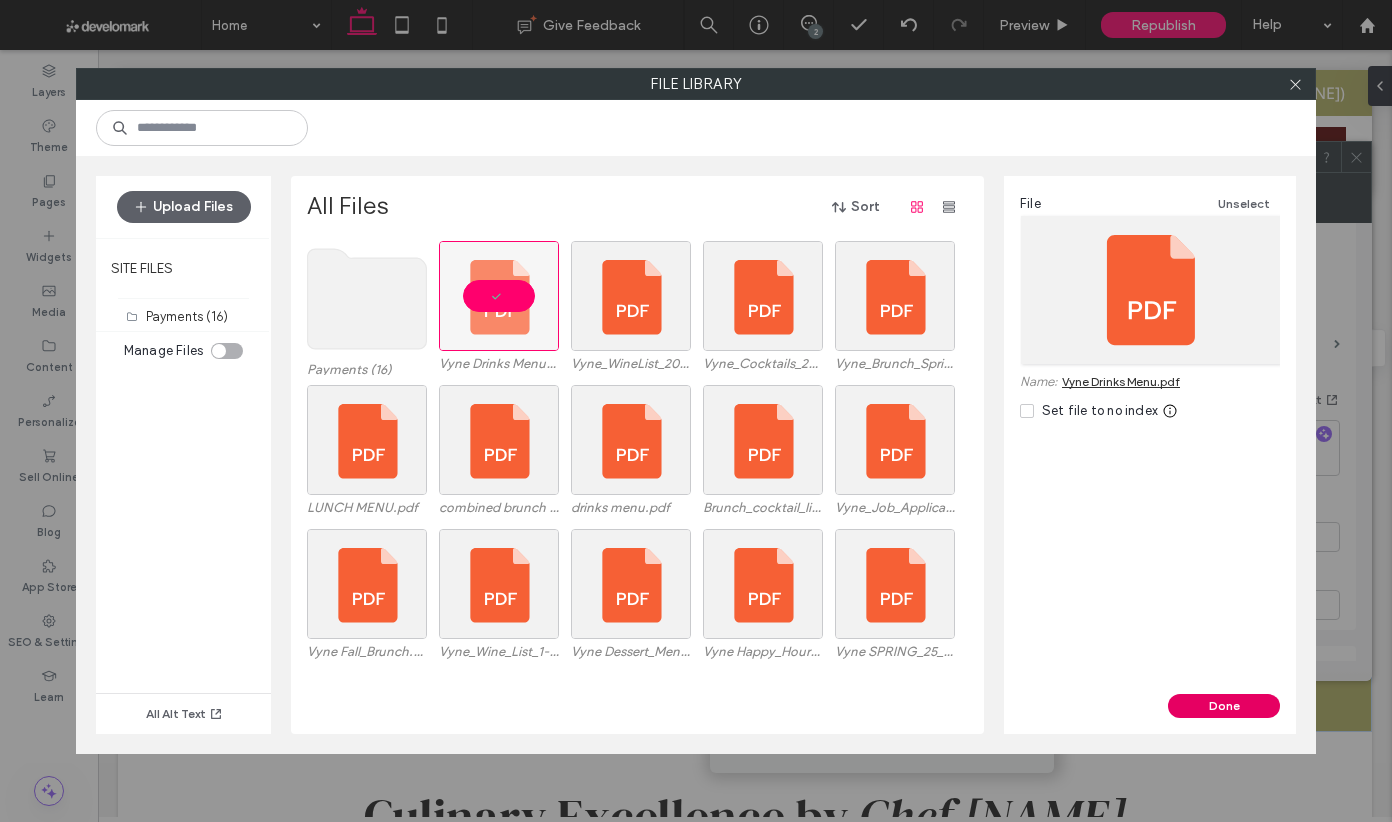 click on "Done" at bounding box center (1224, 706) 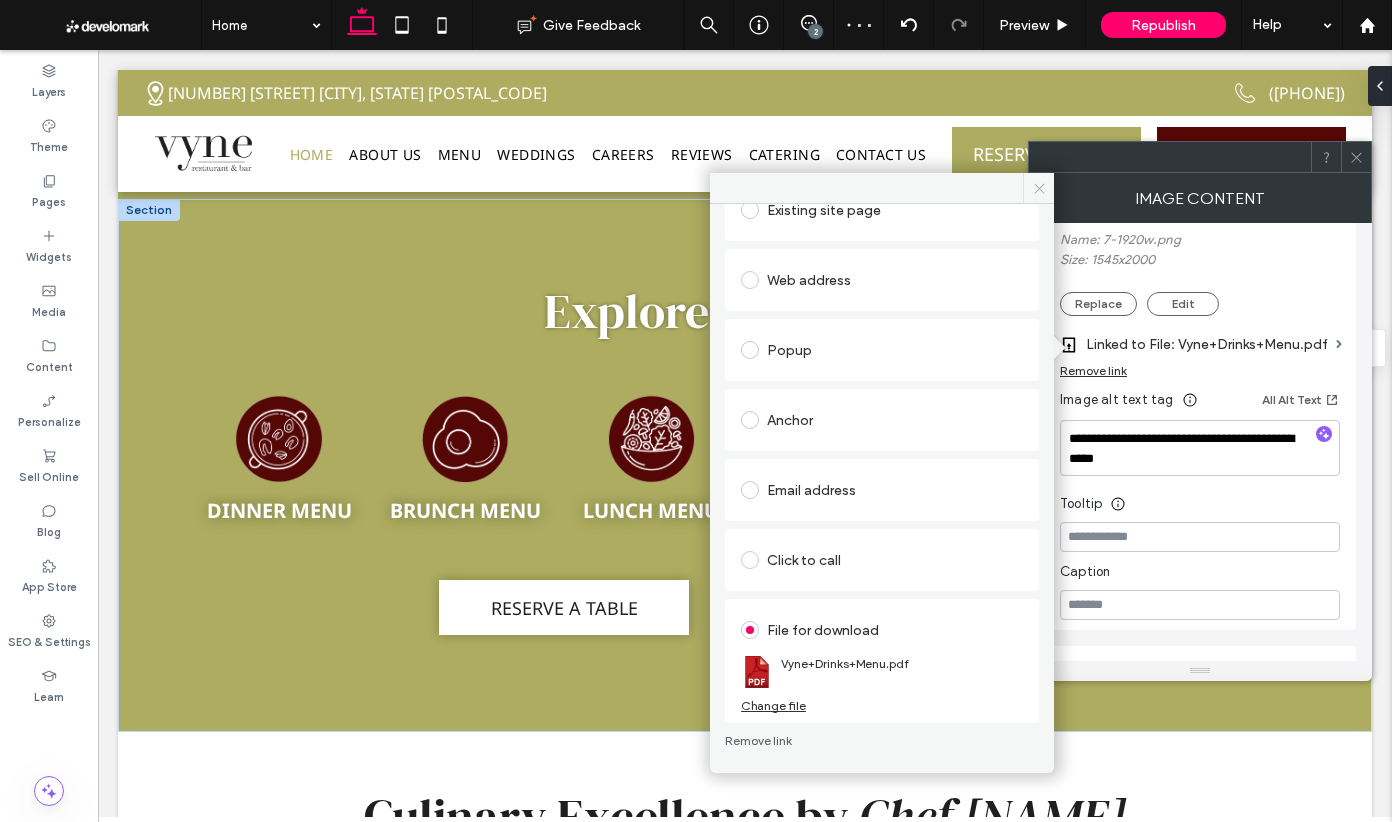 click 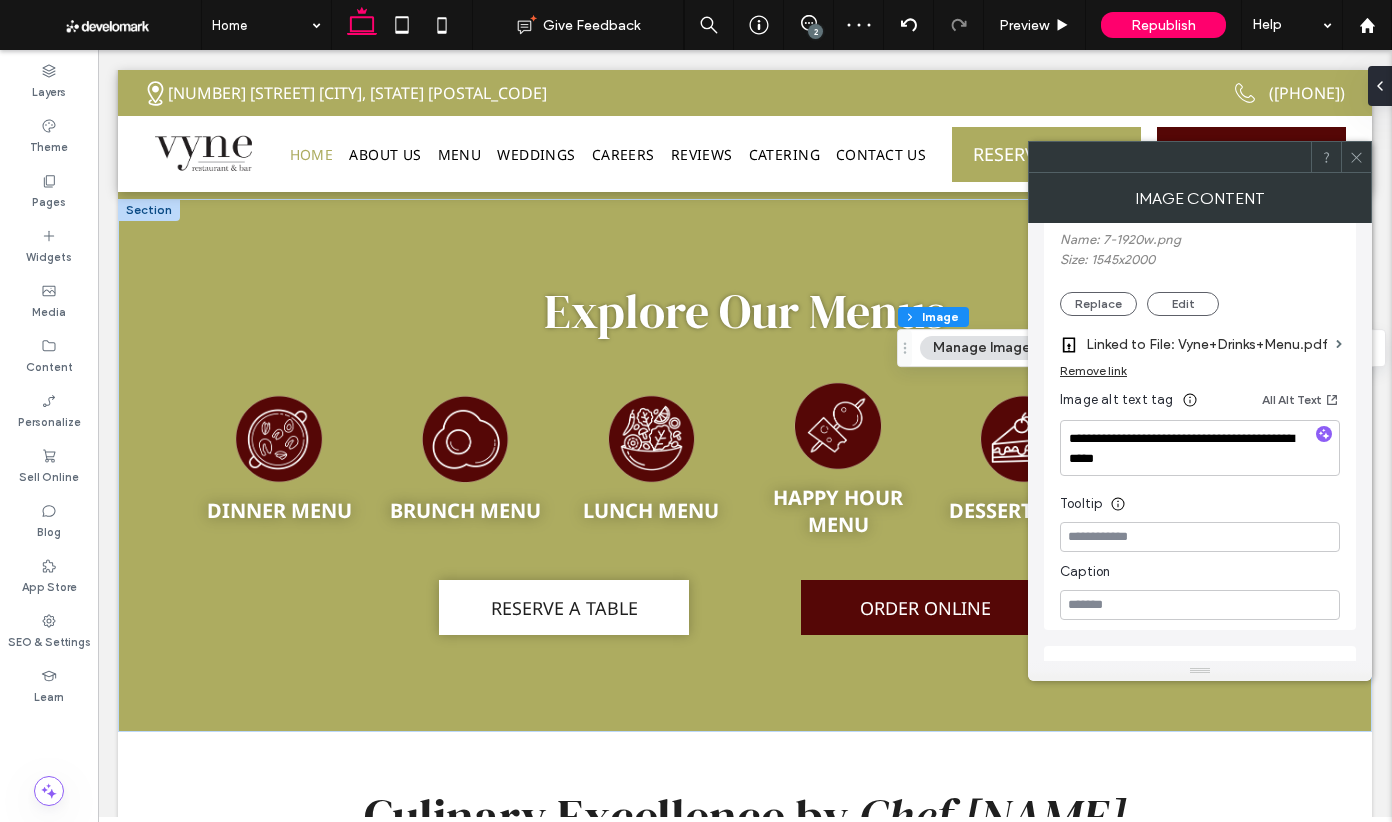click at bounding box center [1356, 157] 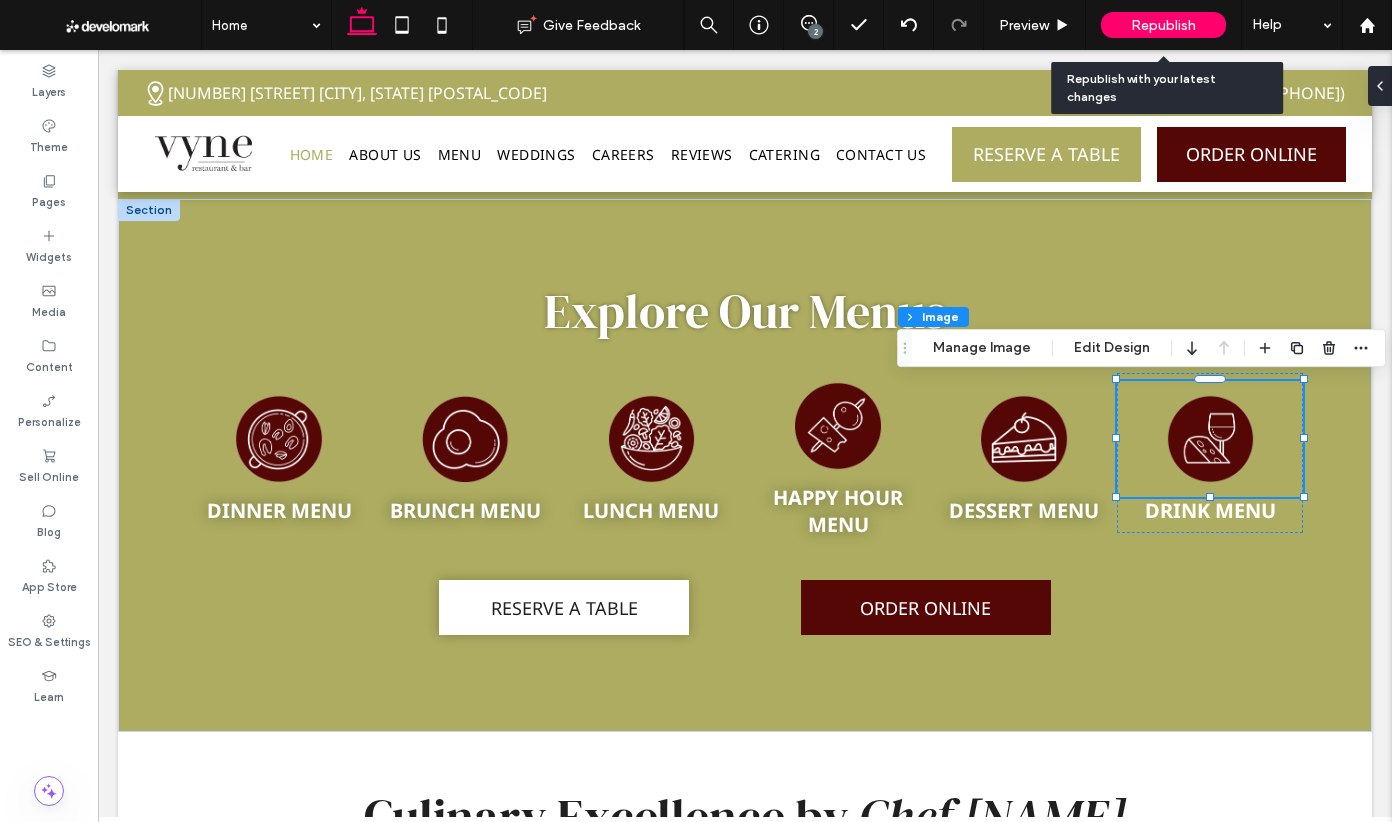 click on "Republish" at bounding box center (1163, 25) 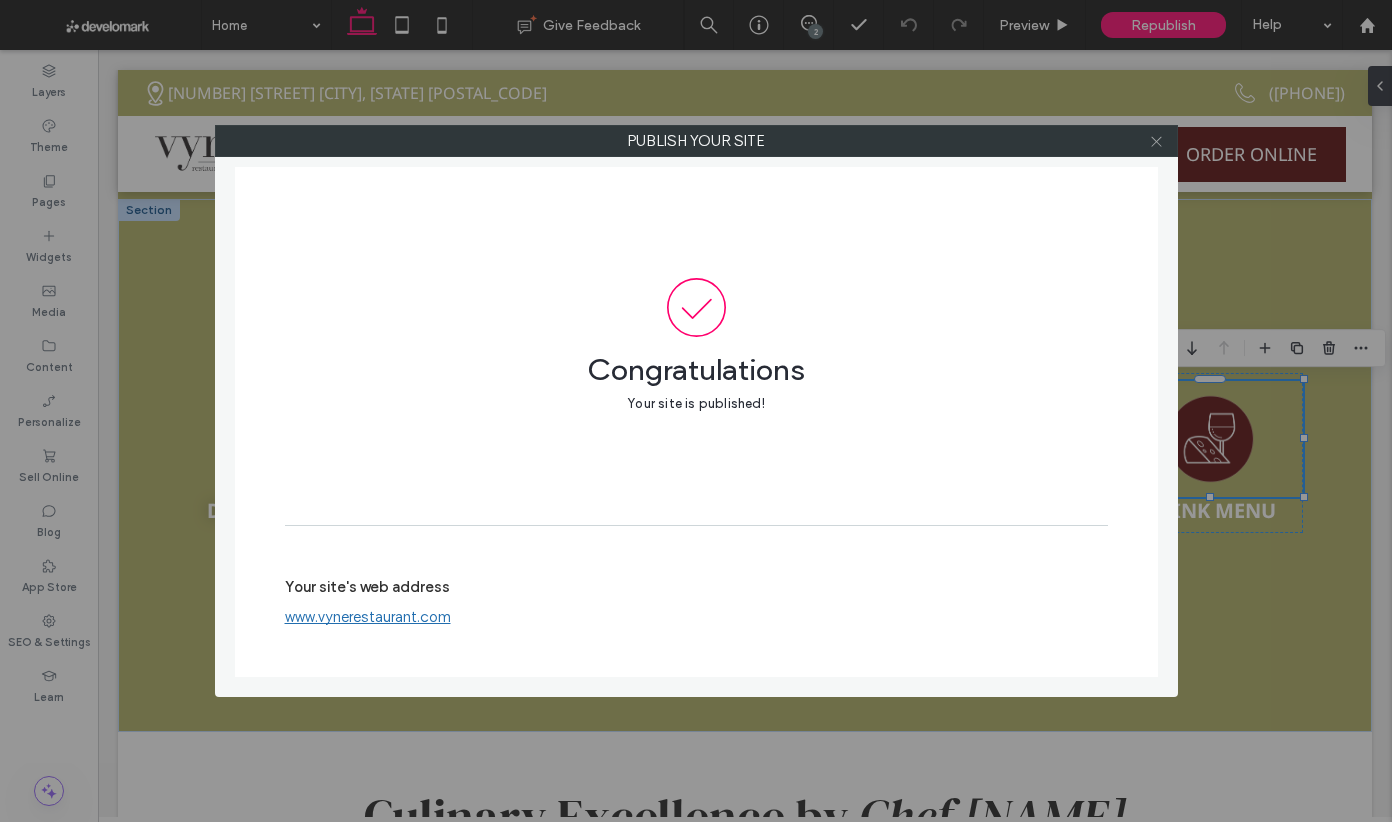 click 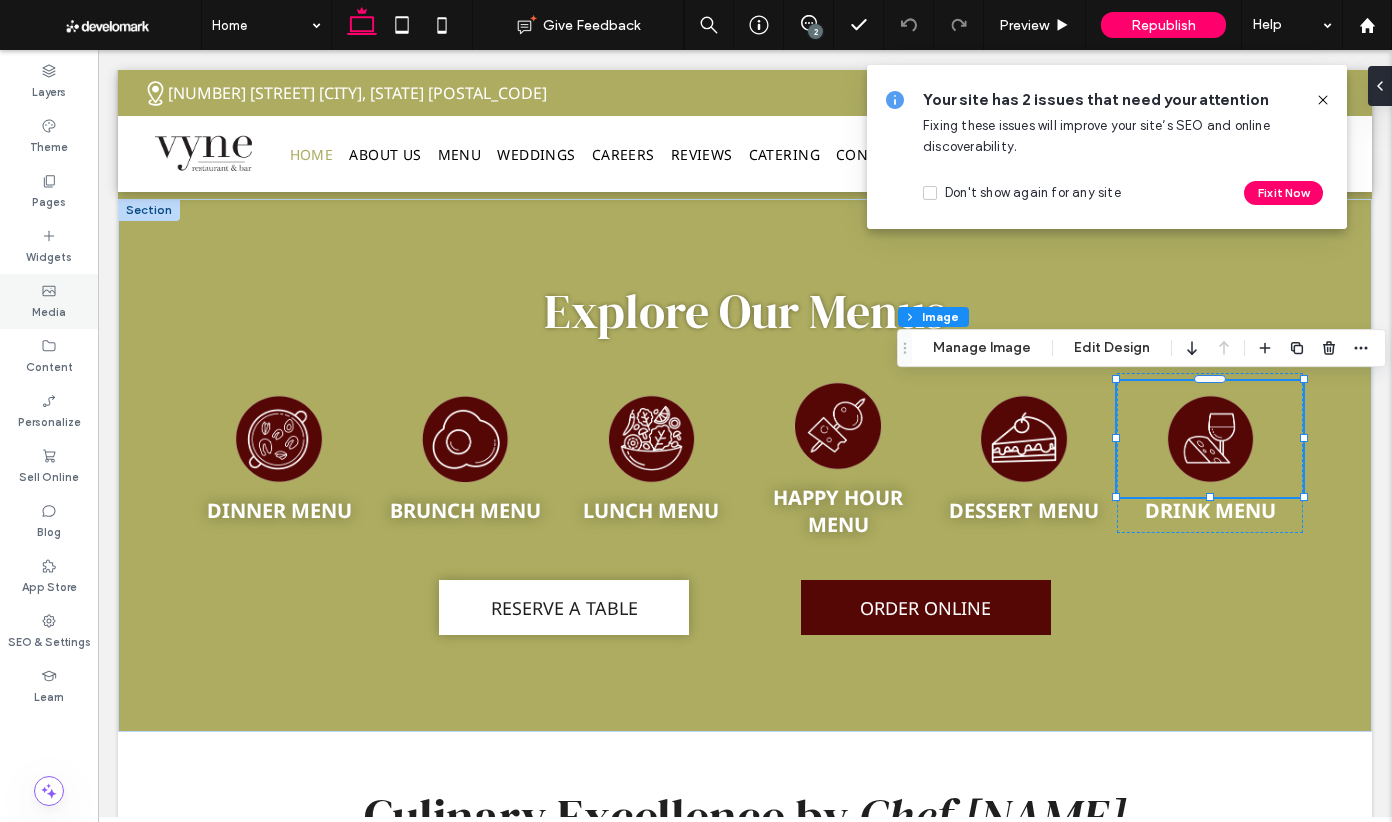 click on "Media" at bounding box center (49, 301) 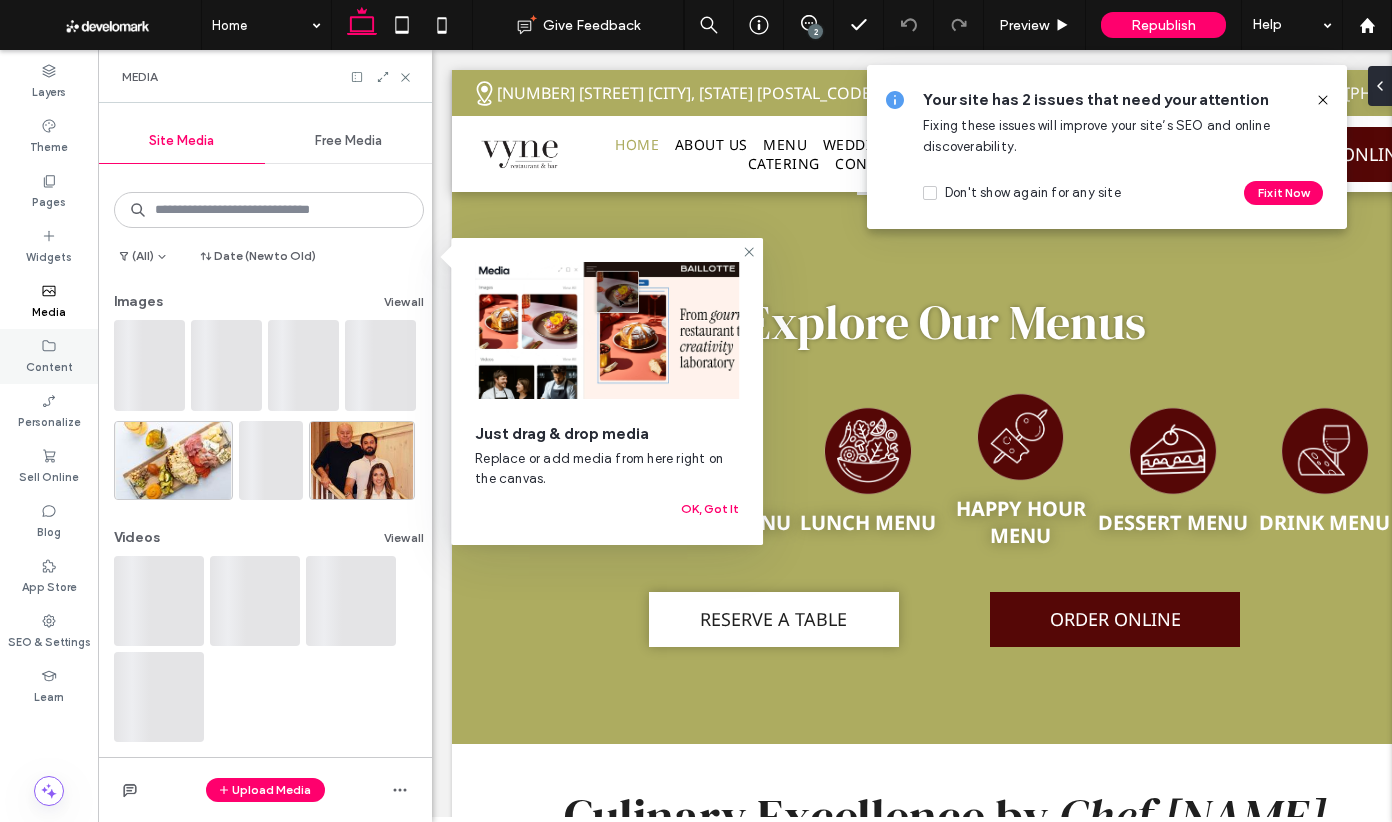 click on "Content" at bounding box center (49, 356) 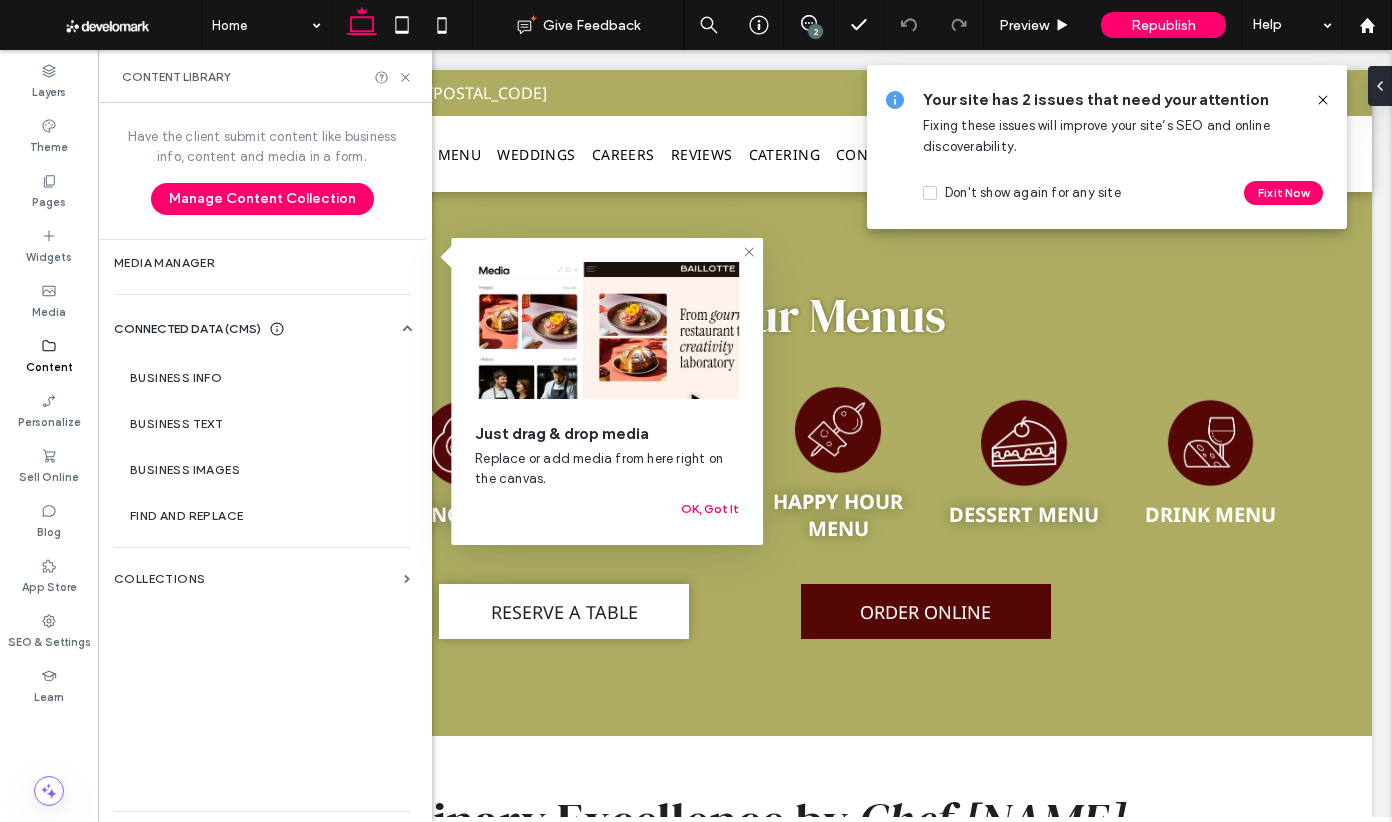 scroll, scrollTop: 1962, scrollLeft: 0, axis: vertical 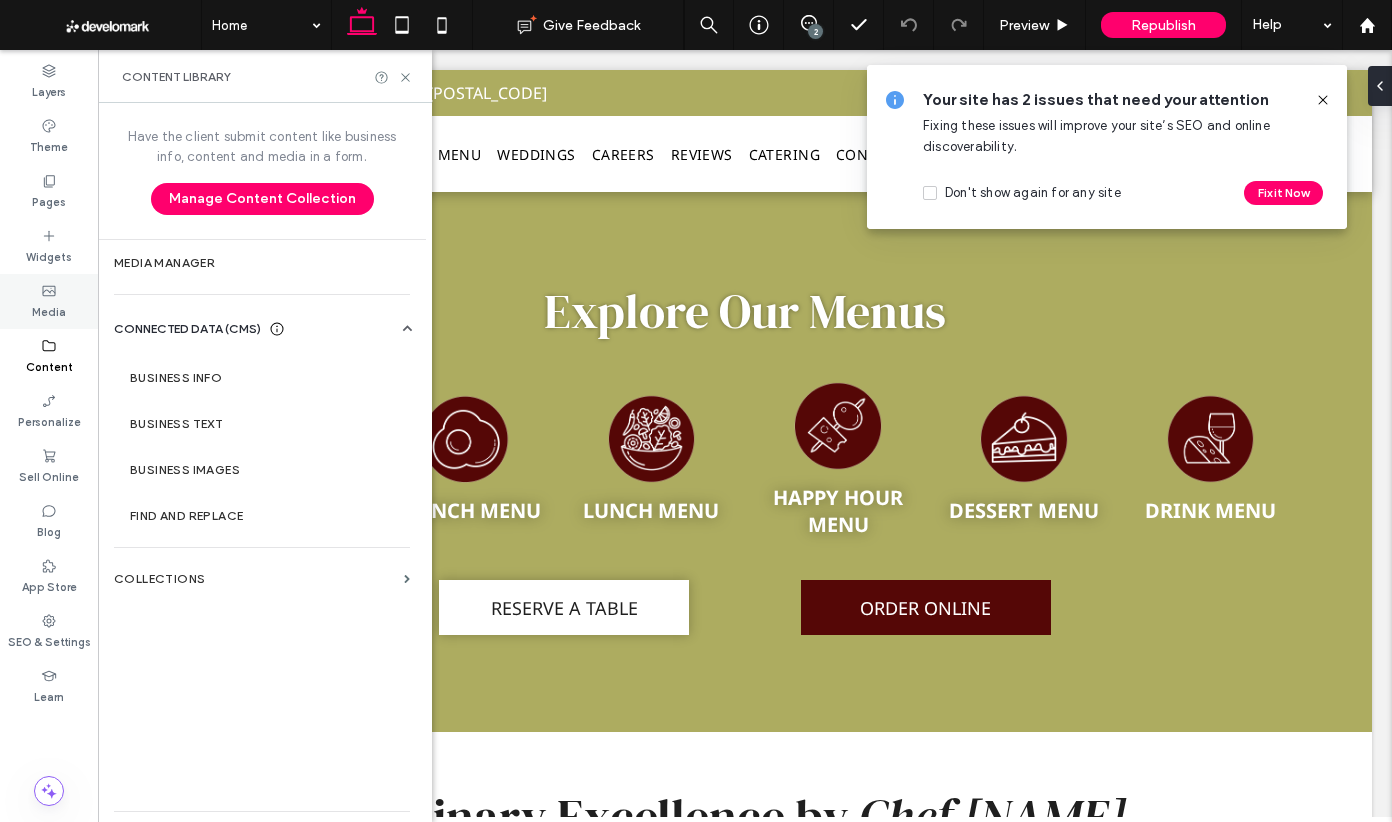 click 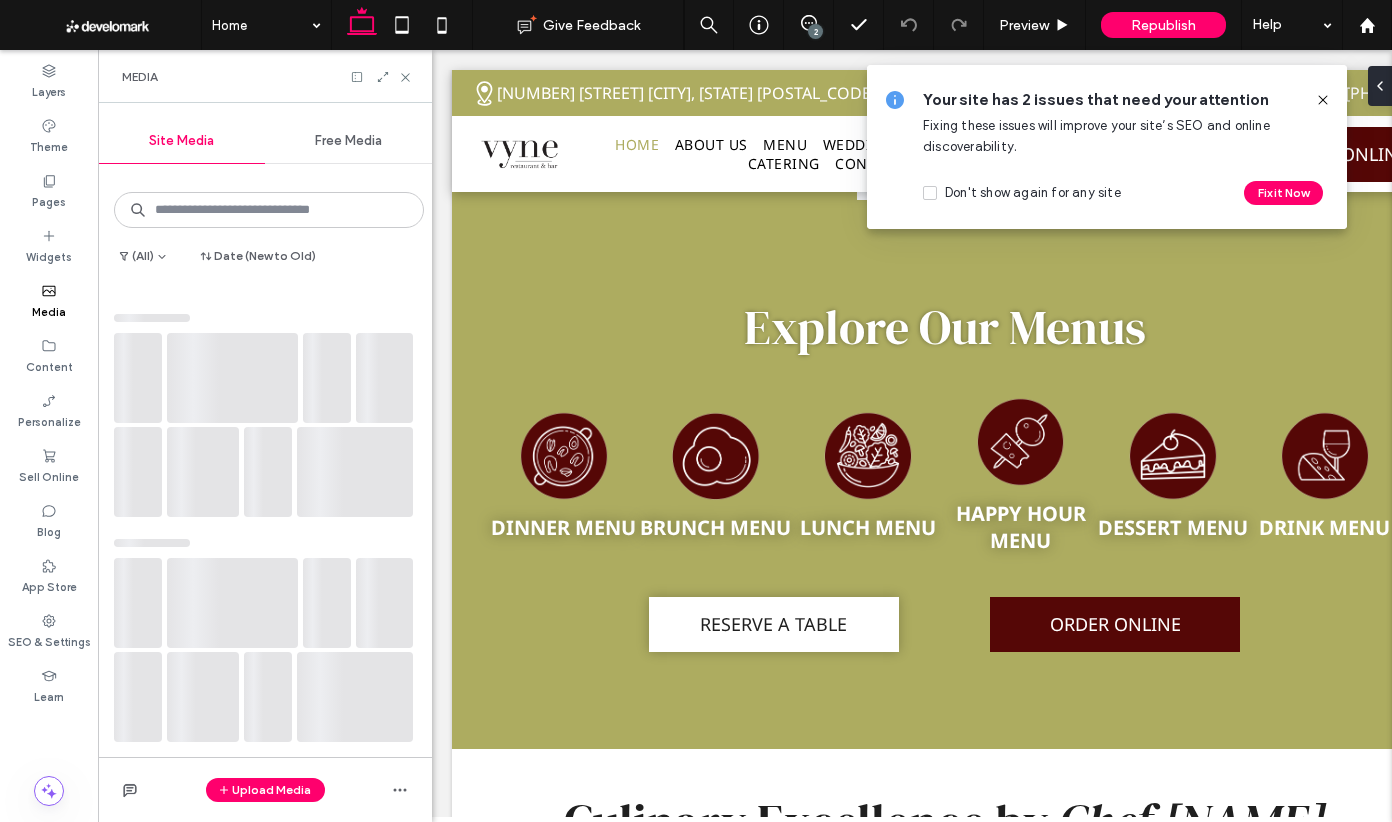 scroll, scrollTop: 2041, scrollLeft: 0, axis: vertical 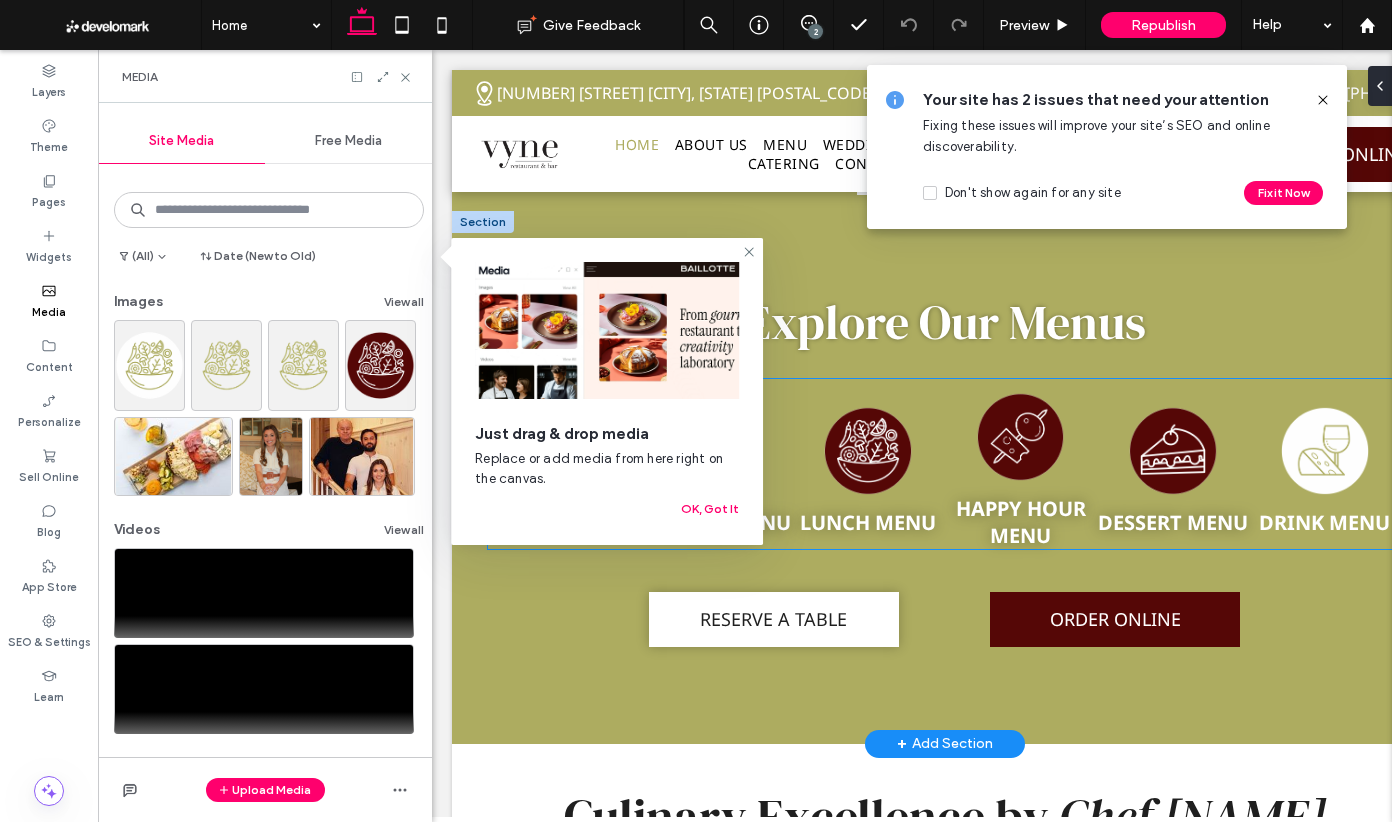 click at bounding box center [1325, 451] 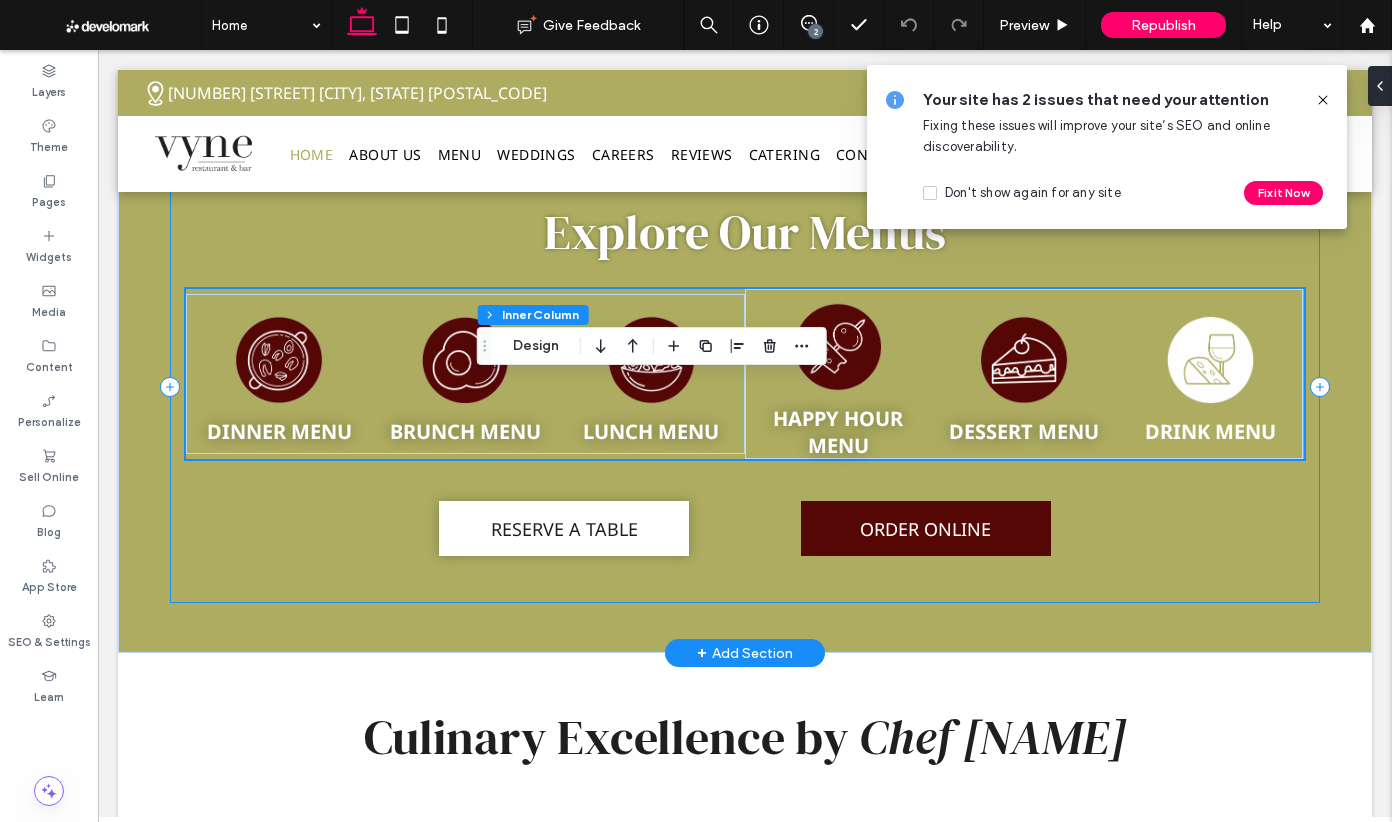 scroll, scrollTop: 1962, scrollLeft: 0, axis: vertical 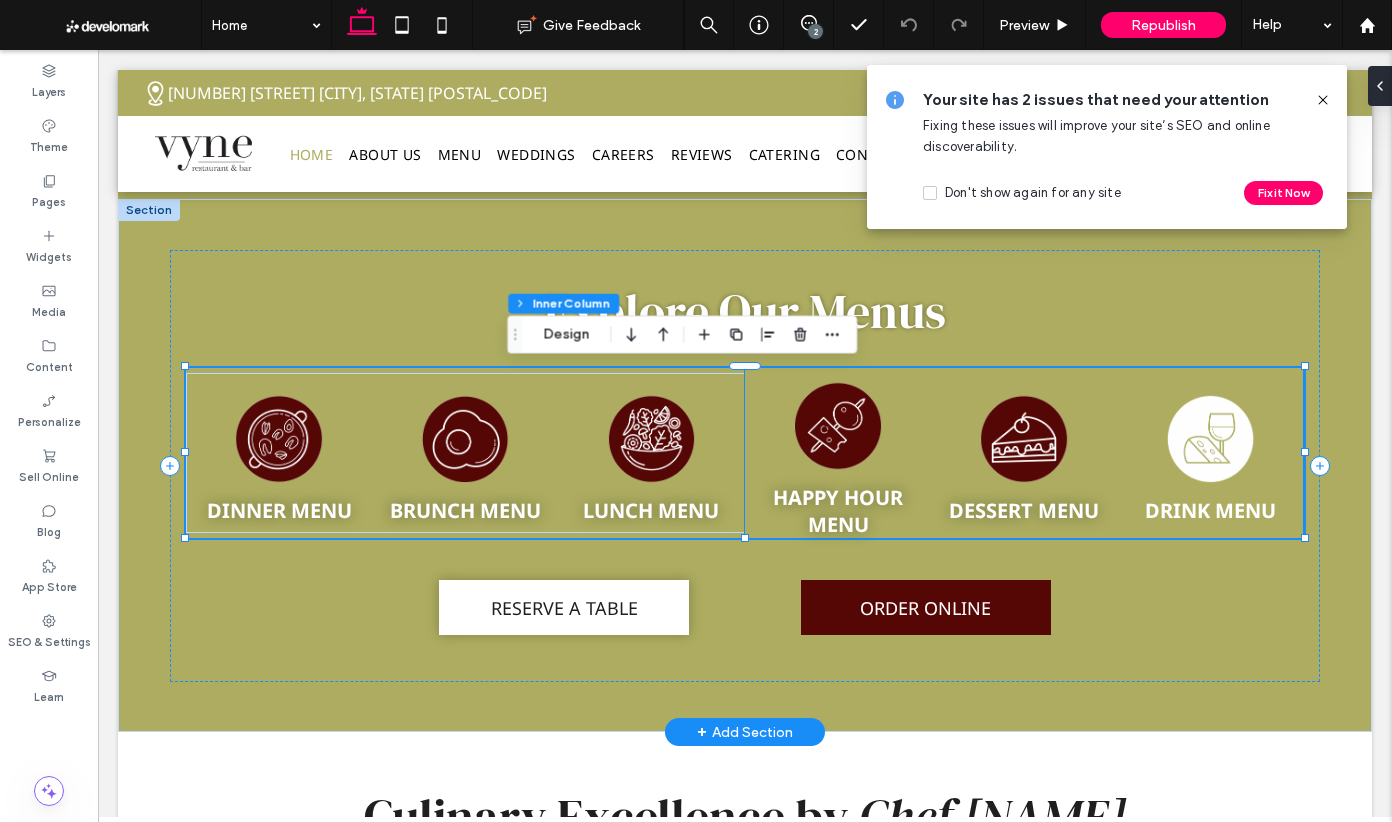 click at bounding box center [1210, 439] 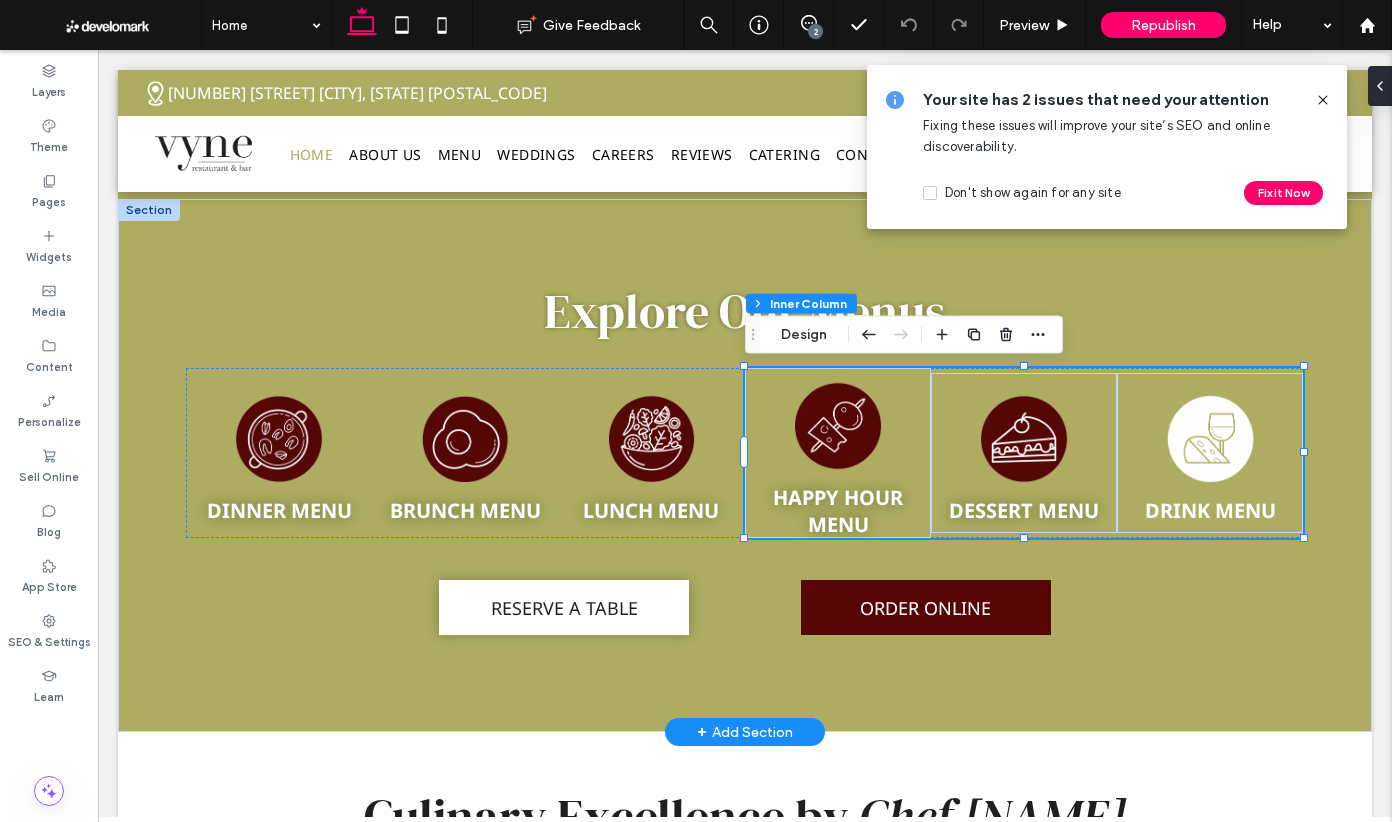 click at bounding box center [1210, 439] 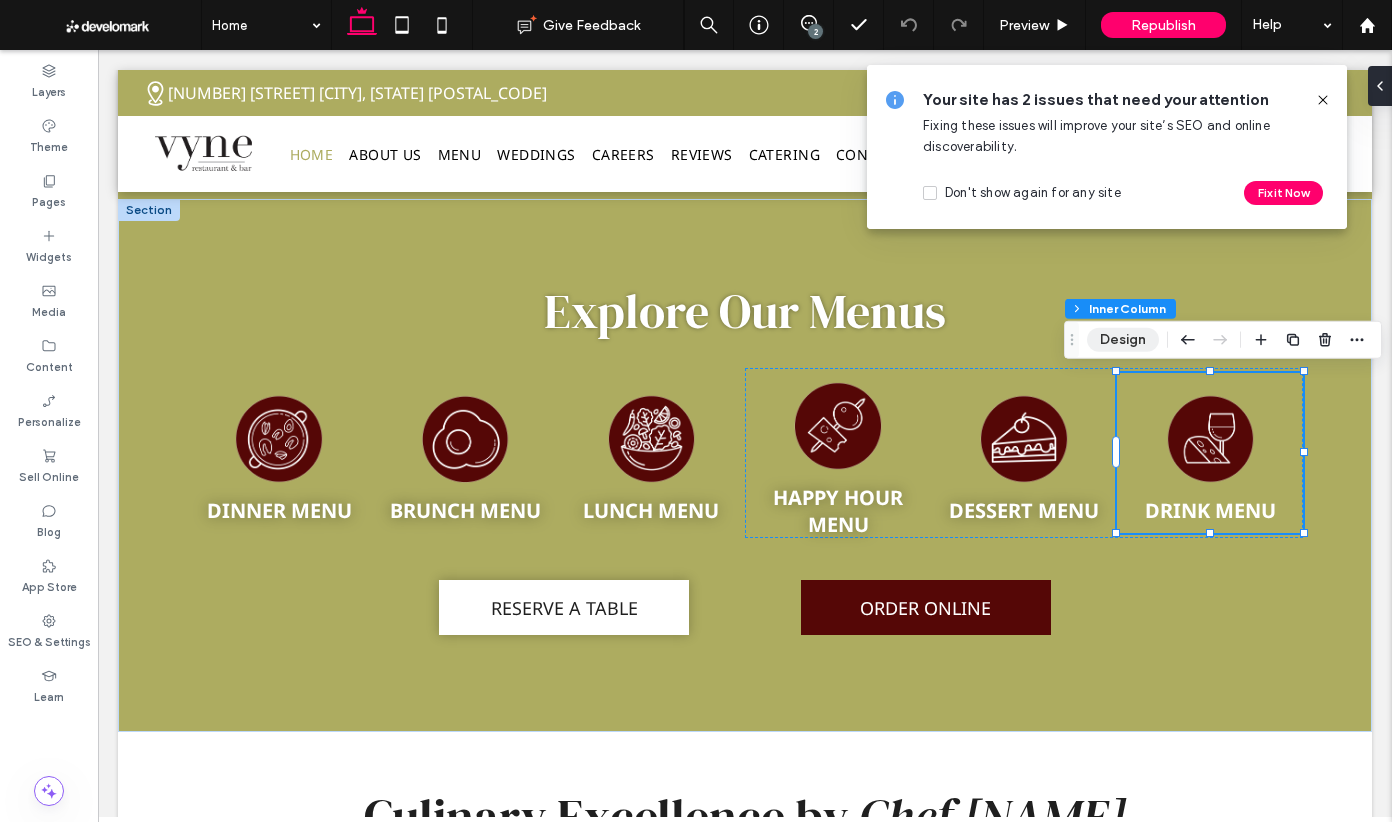 click on "Design" at bounding box center (1123, 340) 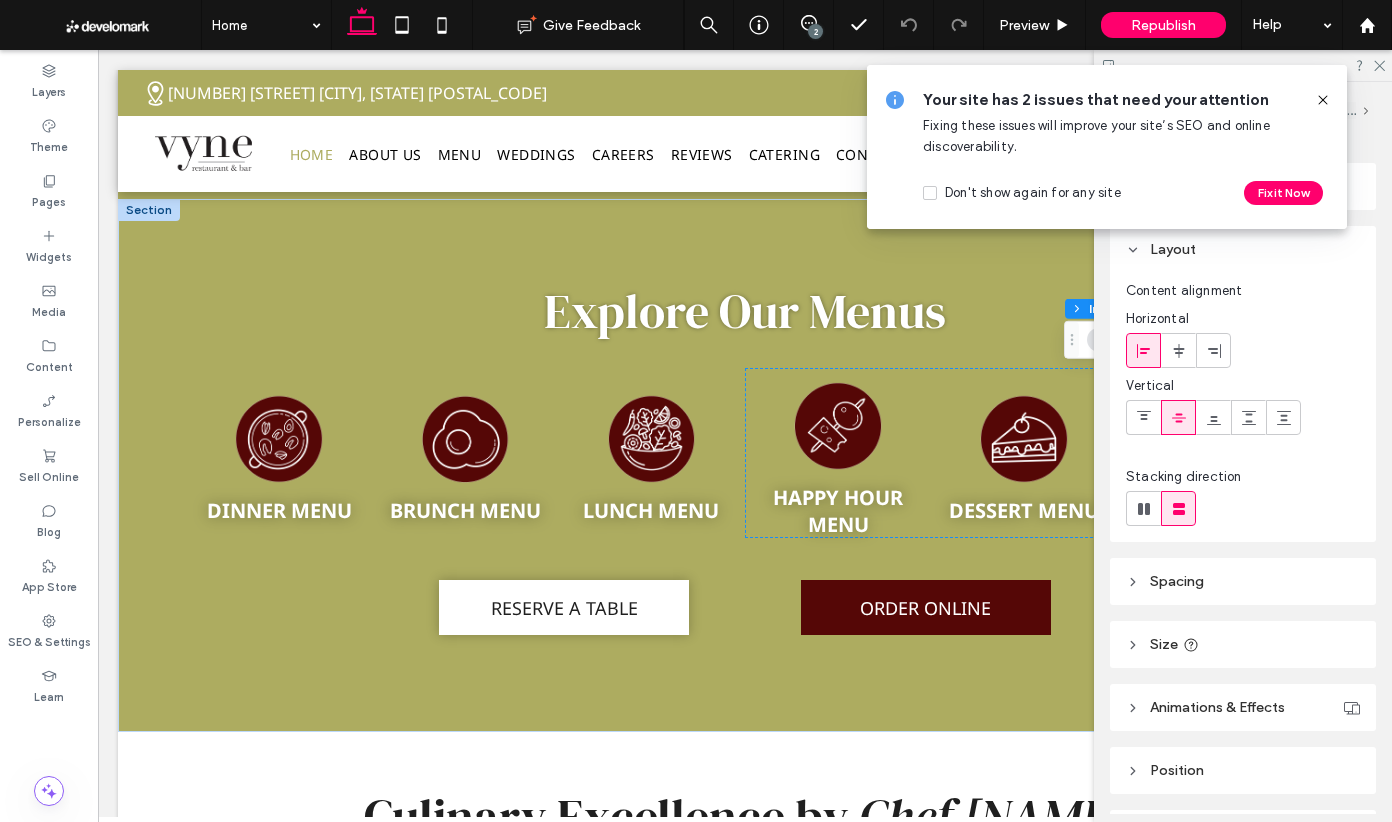 scroll, scrollTop: 2, scrollLeft: 0, axis: vertical 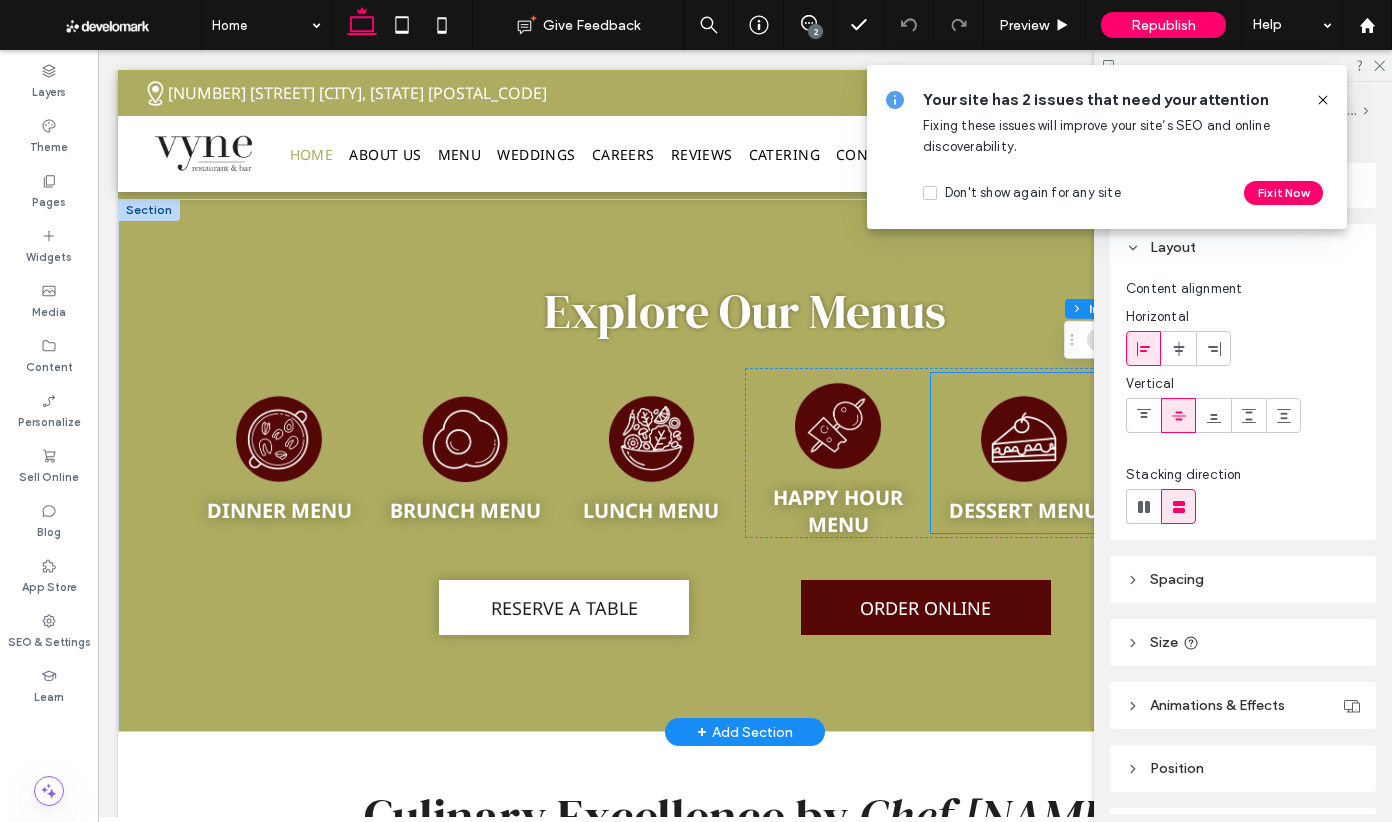 click on "DESSERT MENU" at bounding box center [1024, 453] 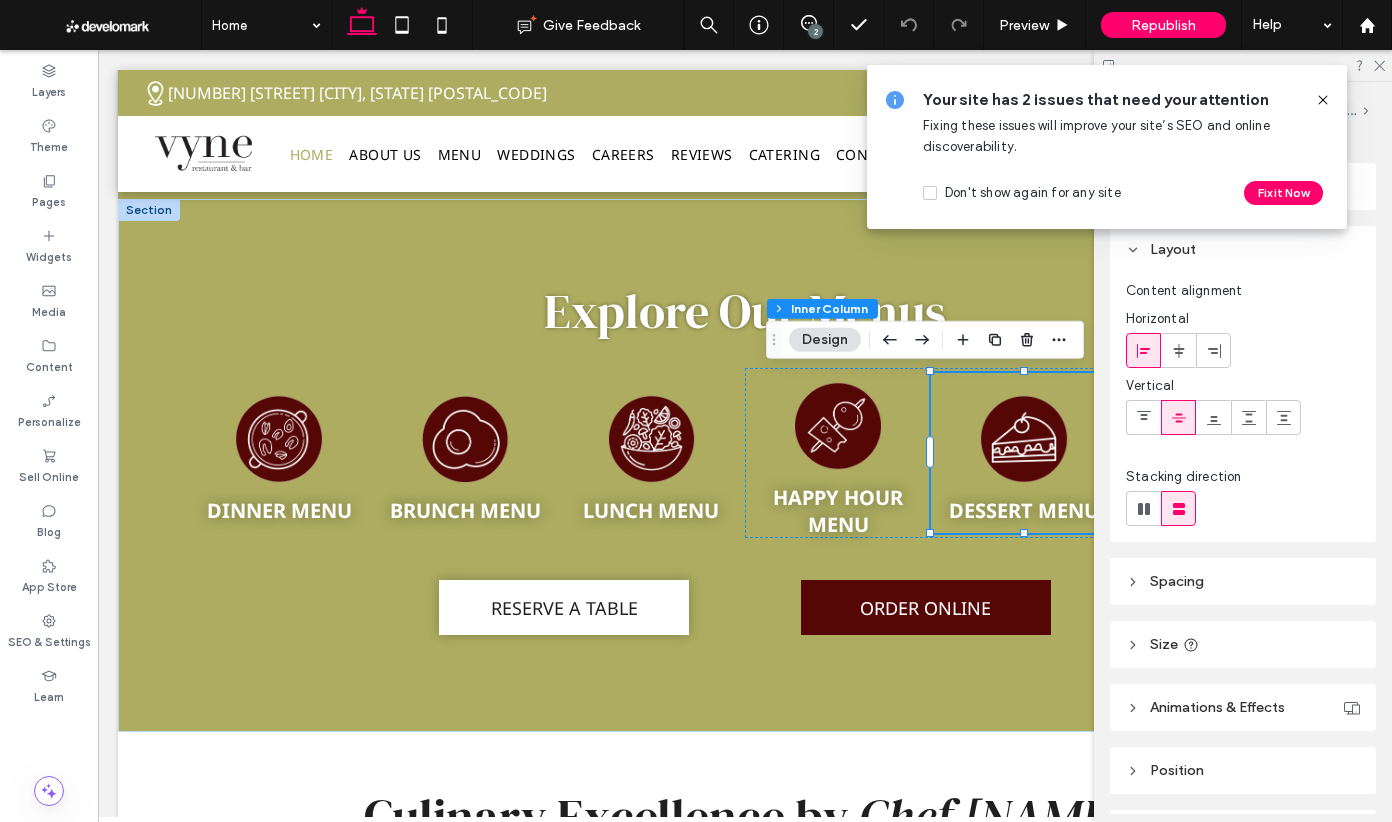 click 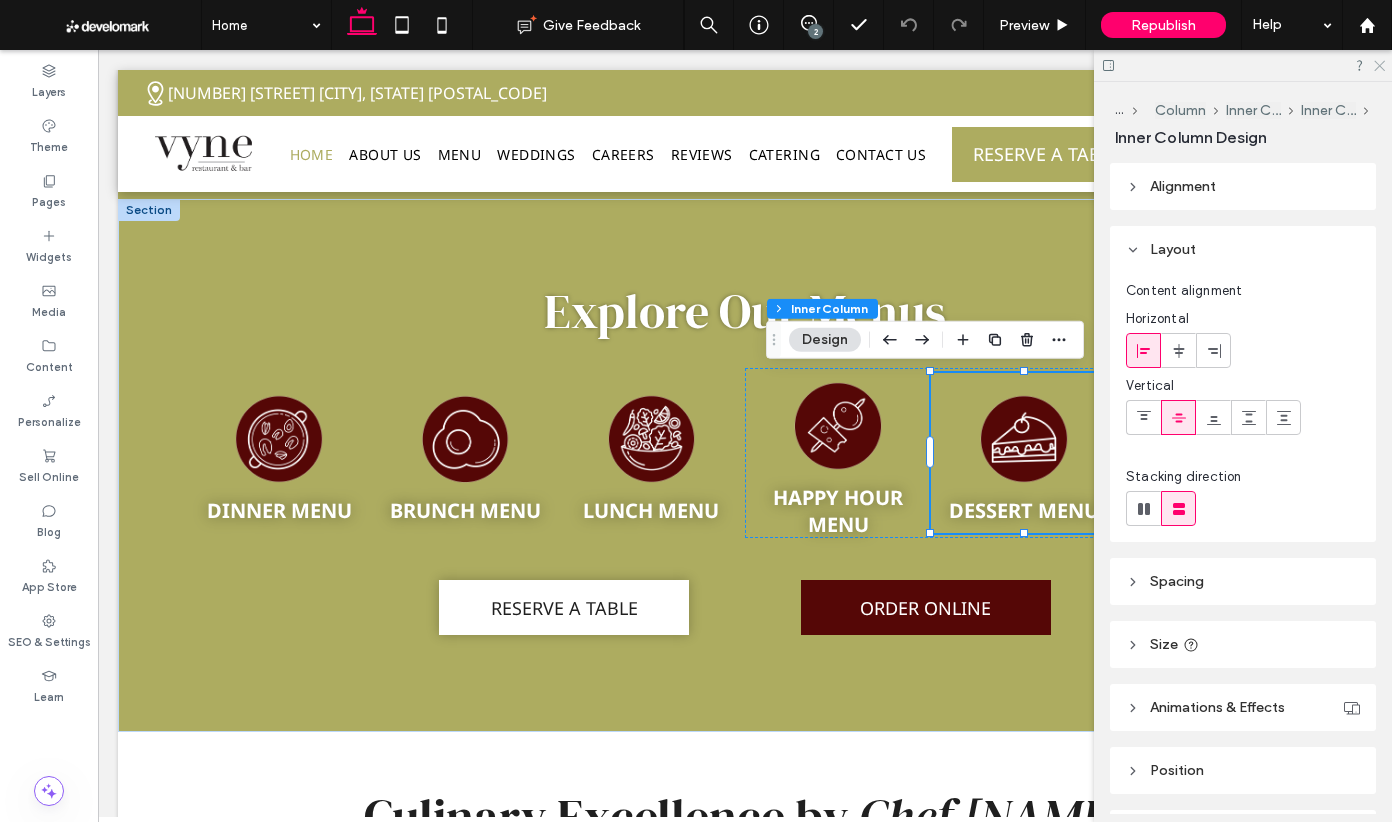 click 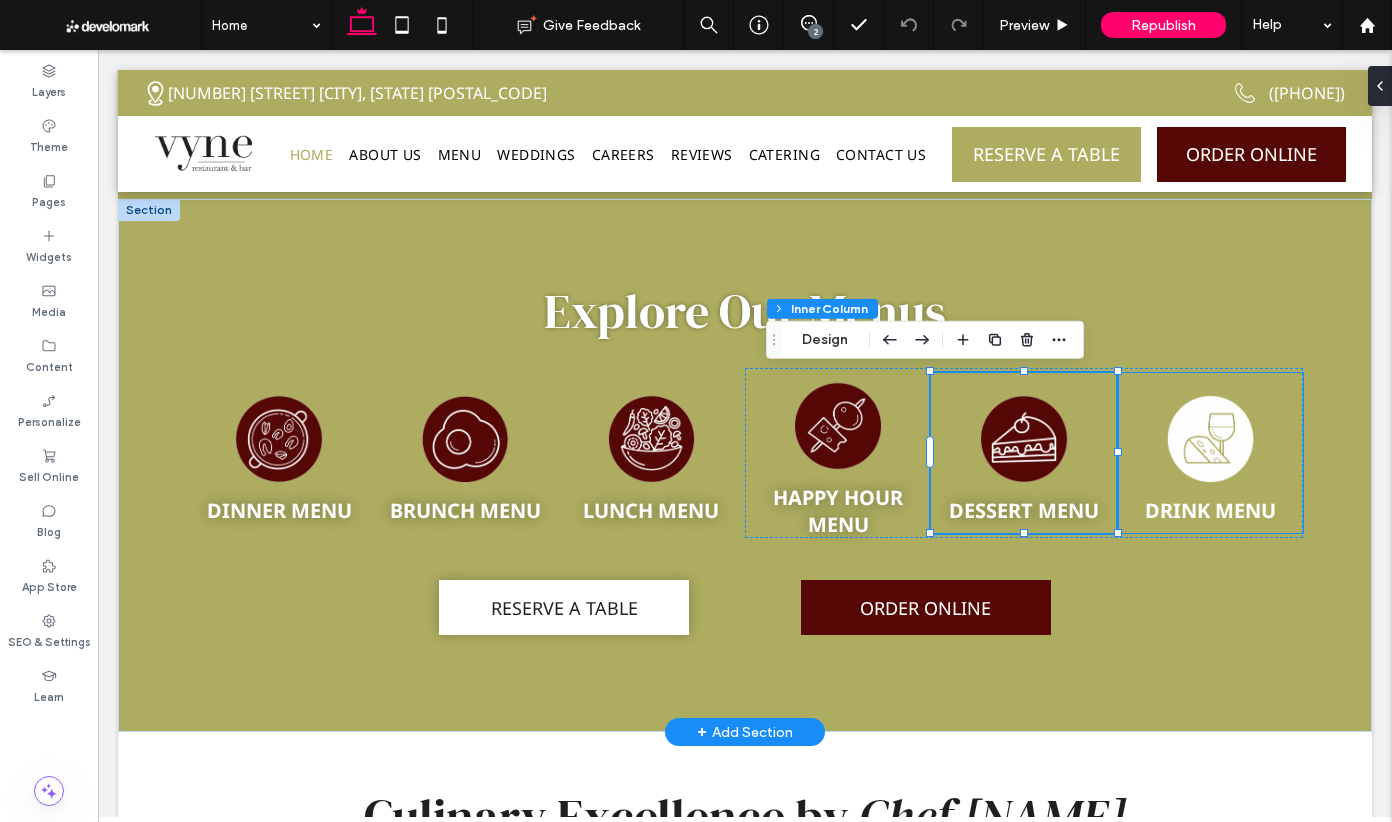 click at bounding box center (1210, 439) 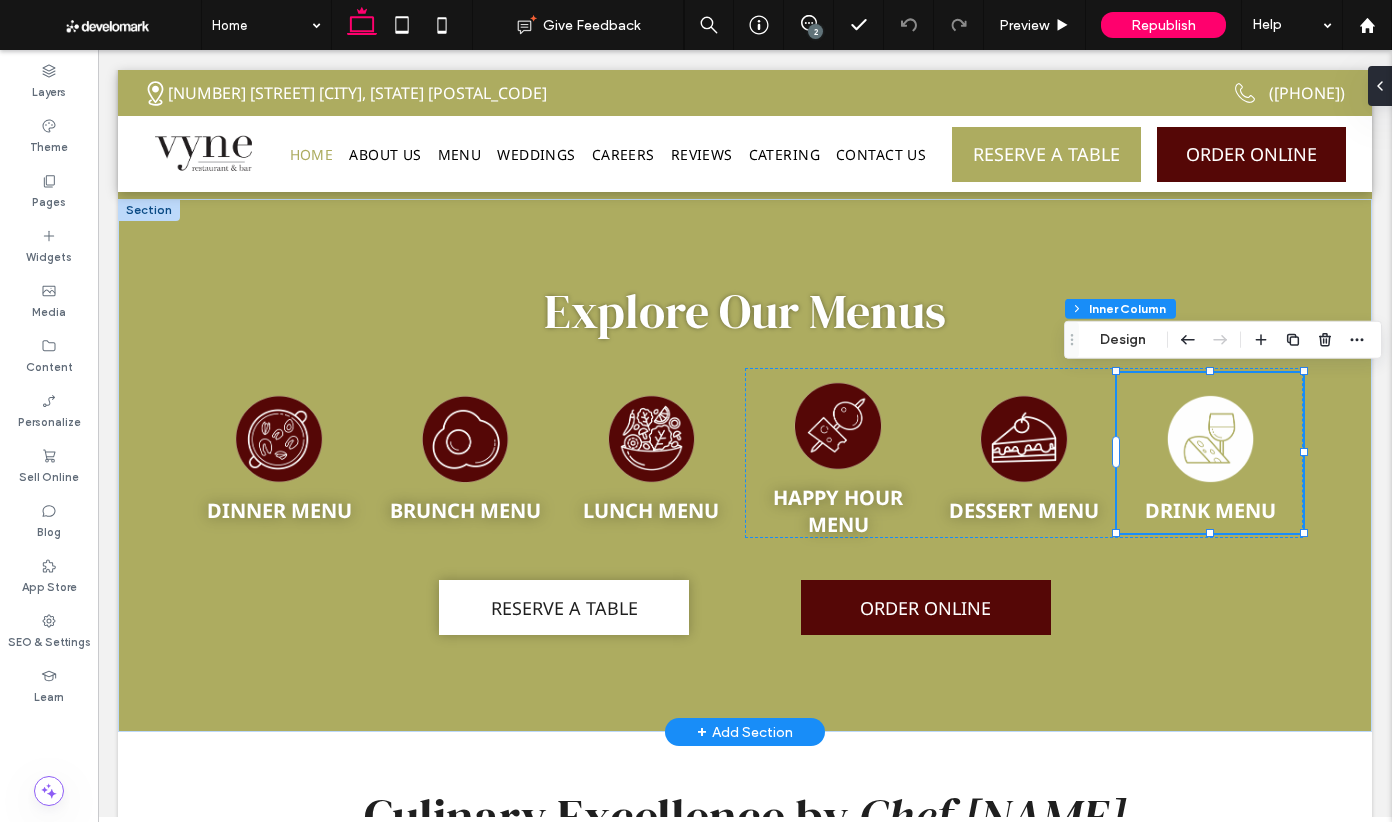click at bounding box center [1210, 439] 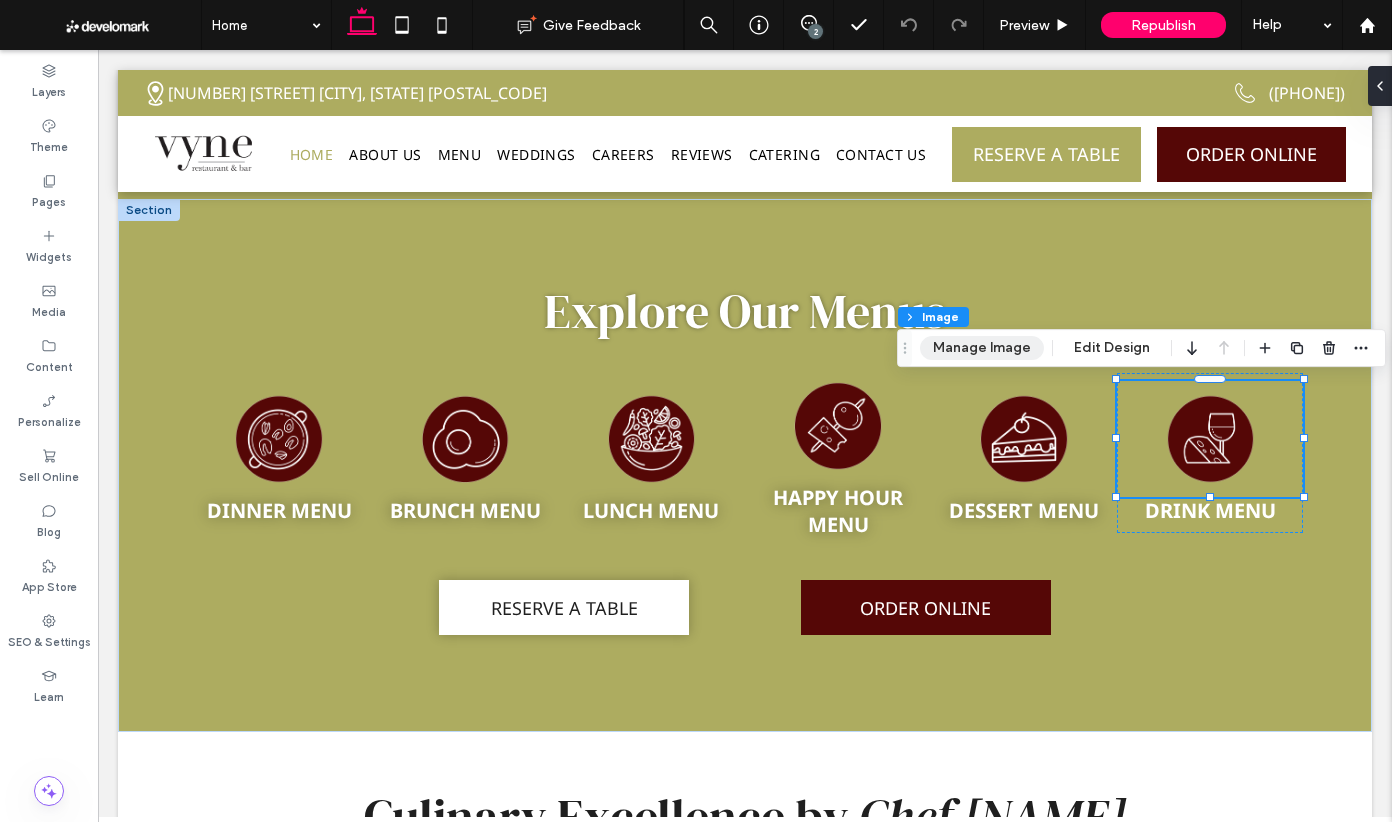 click on "Manage Image" at bounding box center (982, 348) 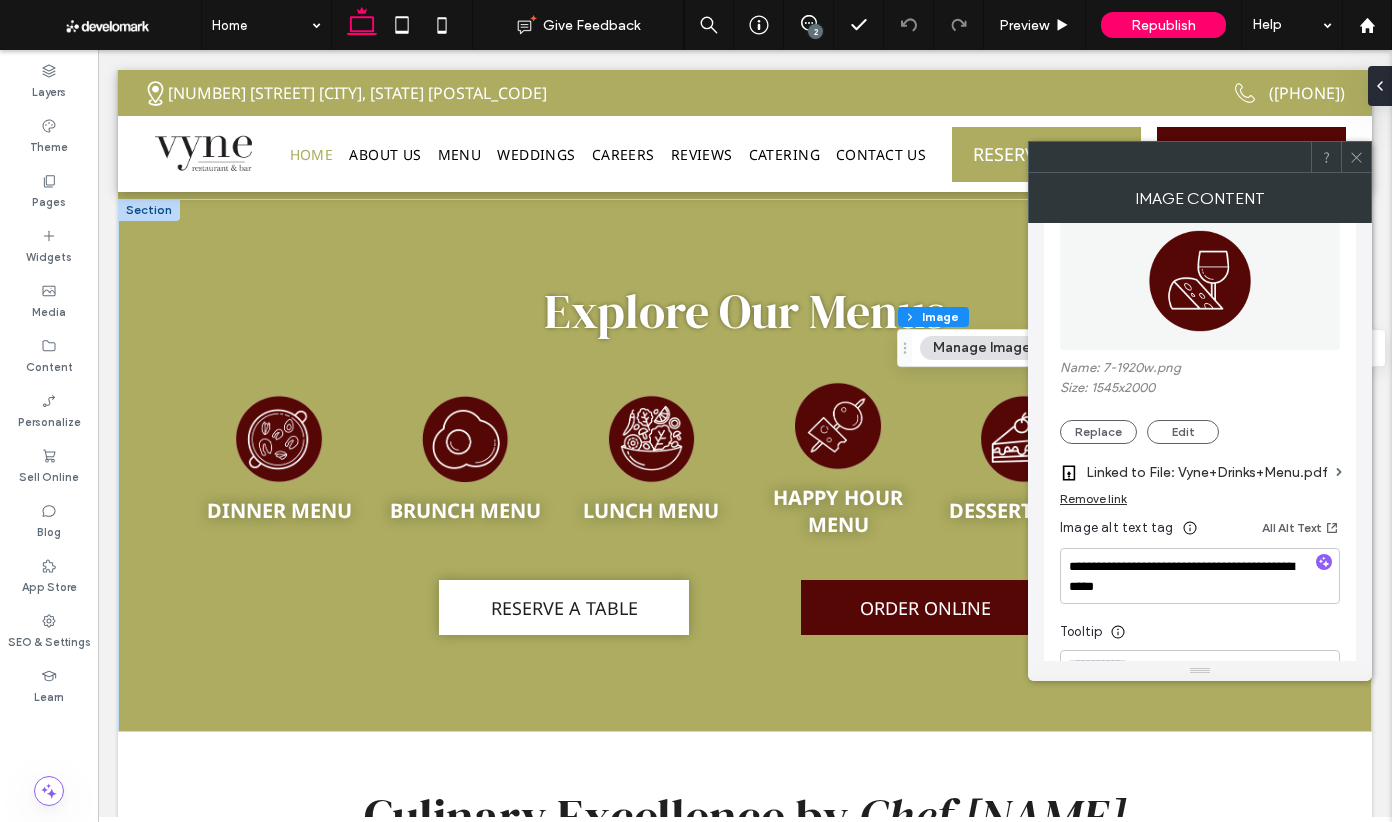 scroll, scrollTop: 86, scrollLeft: 0, axis: vertical 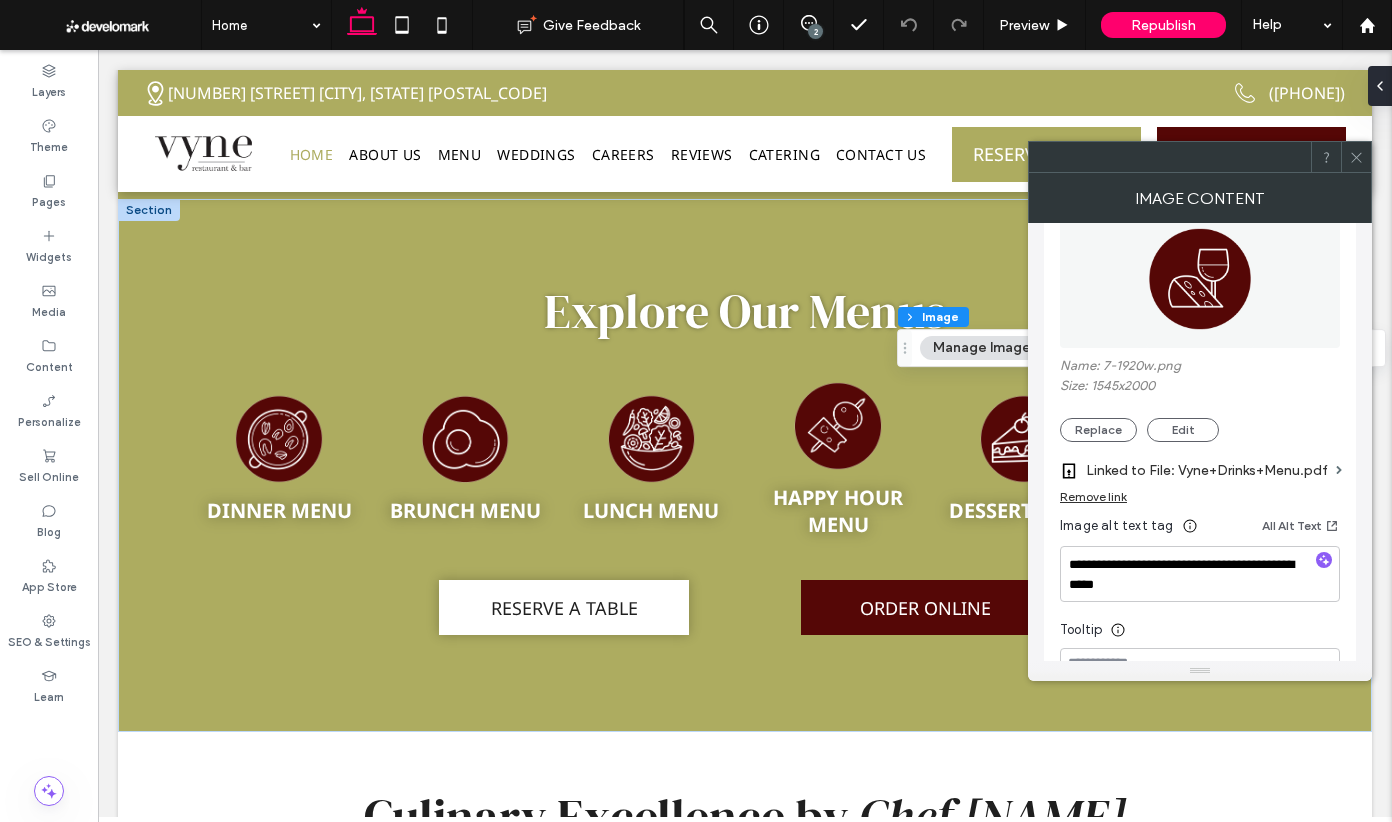 click on "Remove link" at bounding box center (1093, 496) 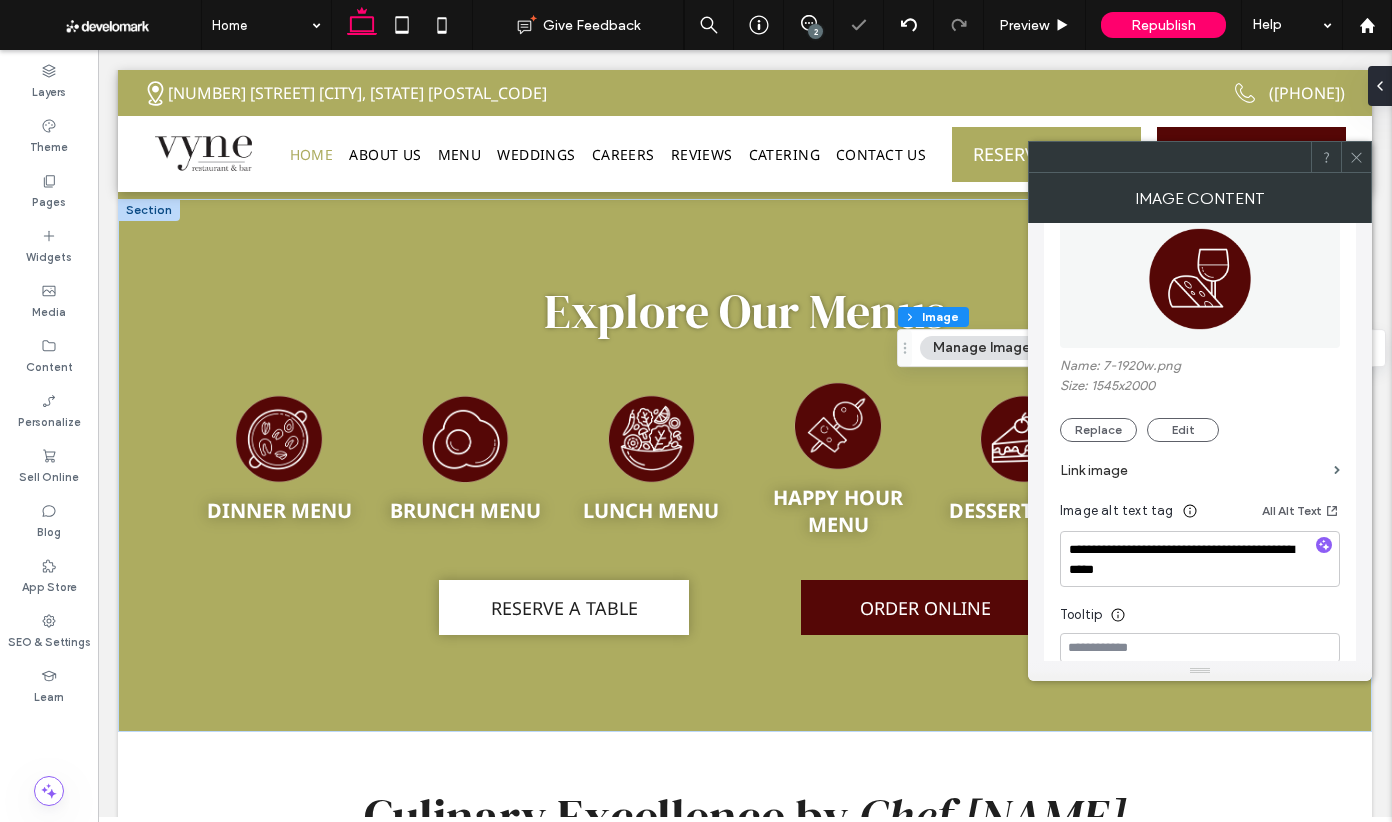 click on "Link image" at bounding box center [1193, 470] 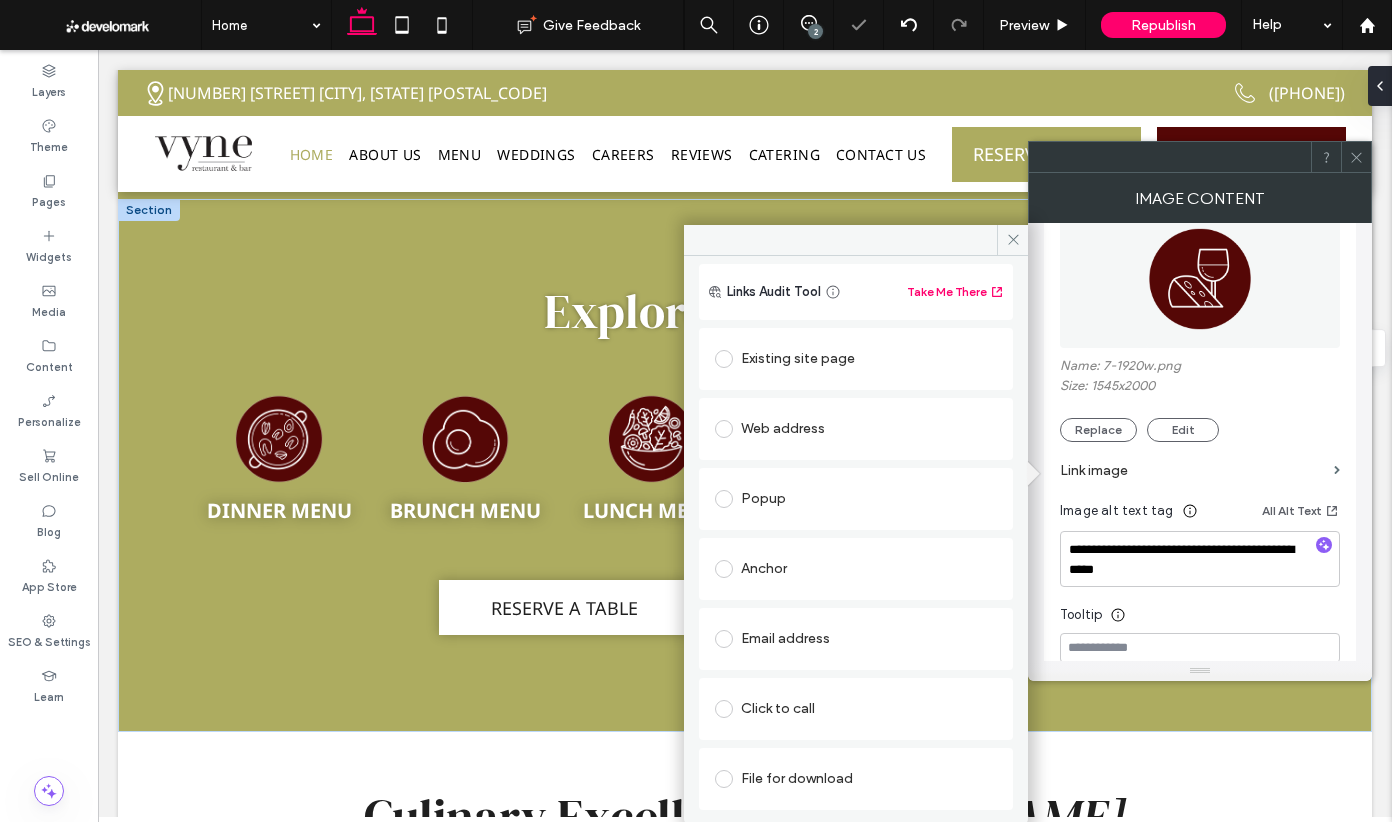 scroll, scrollTop: 20, scrollLeft: 0, axis: vertical 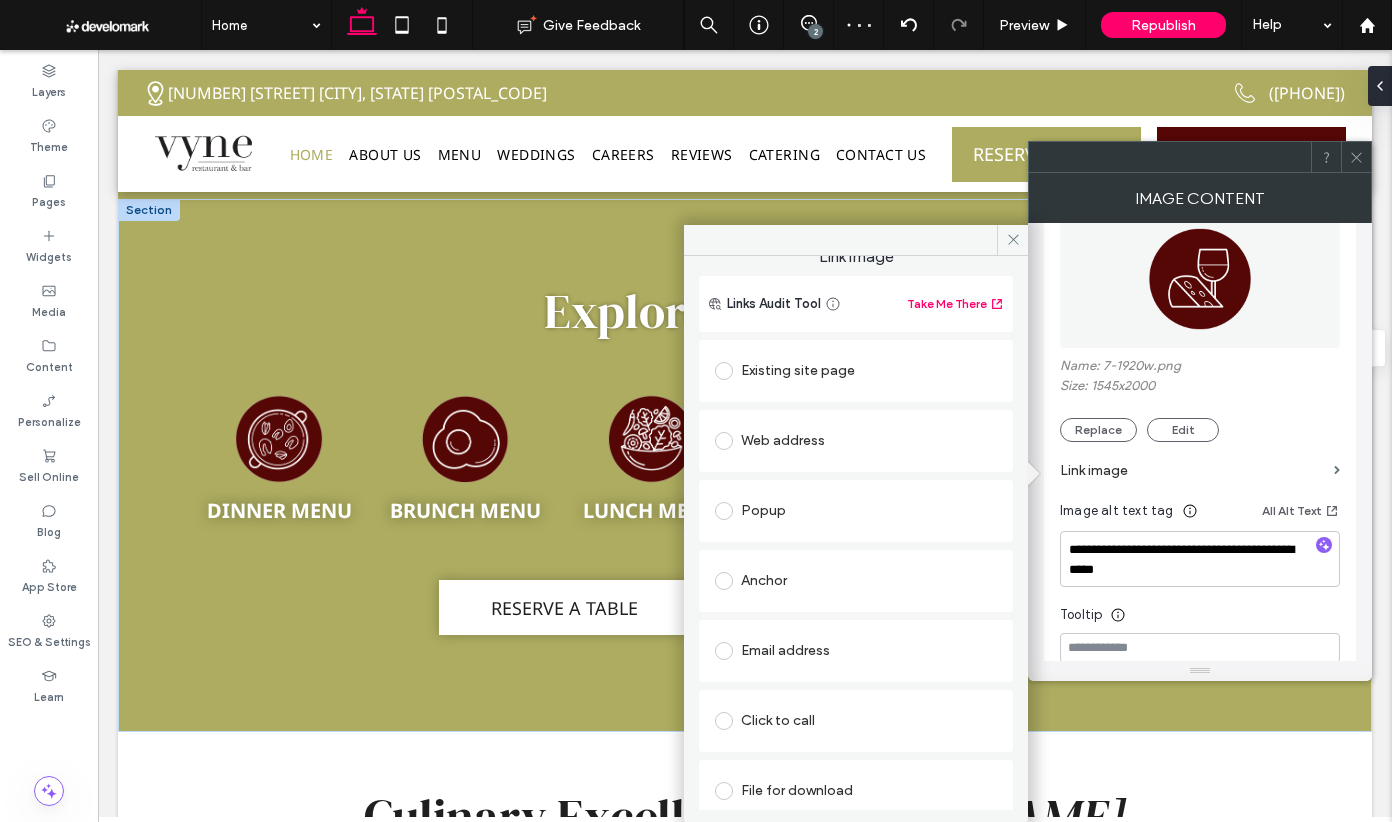 click on "File for download" at bounding box center [856, 791] 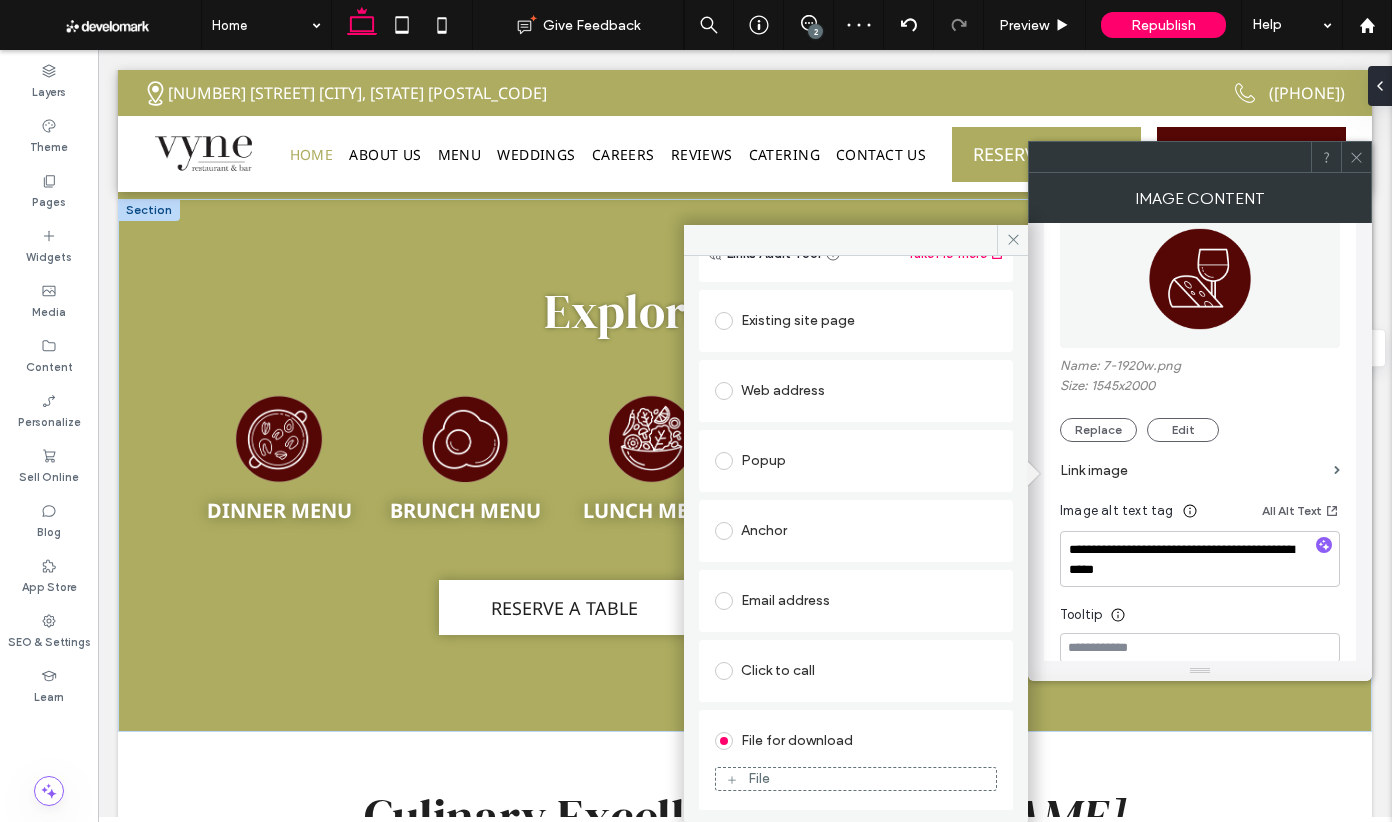 scroll, scrollTop: 64, scrollLeft: 0, axis: vertical 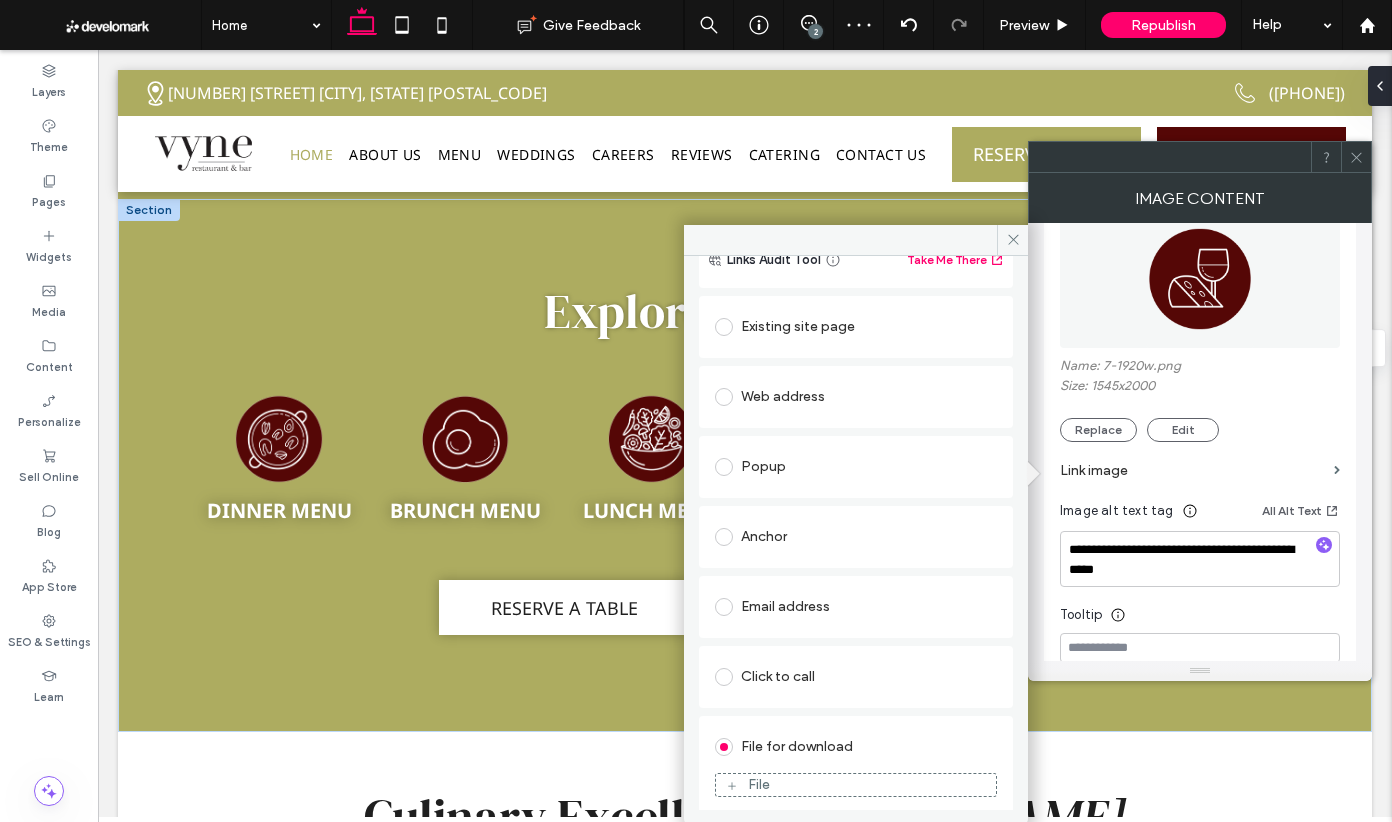 click on "File" at bounding box center (856, 785) 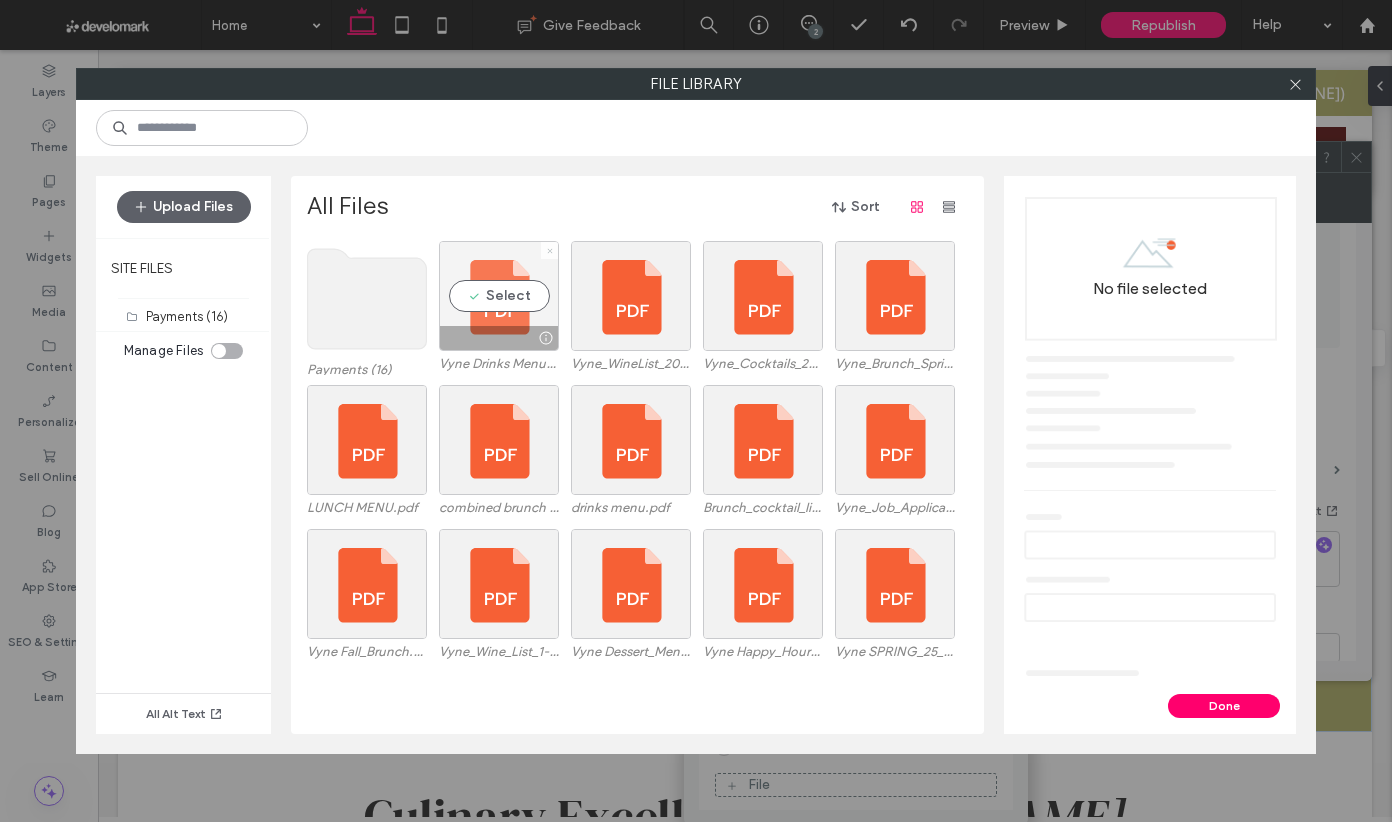 click 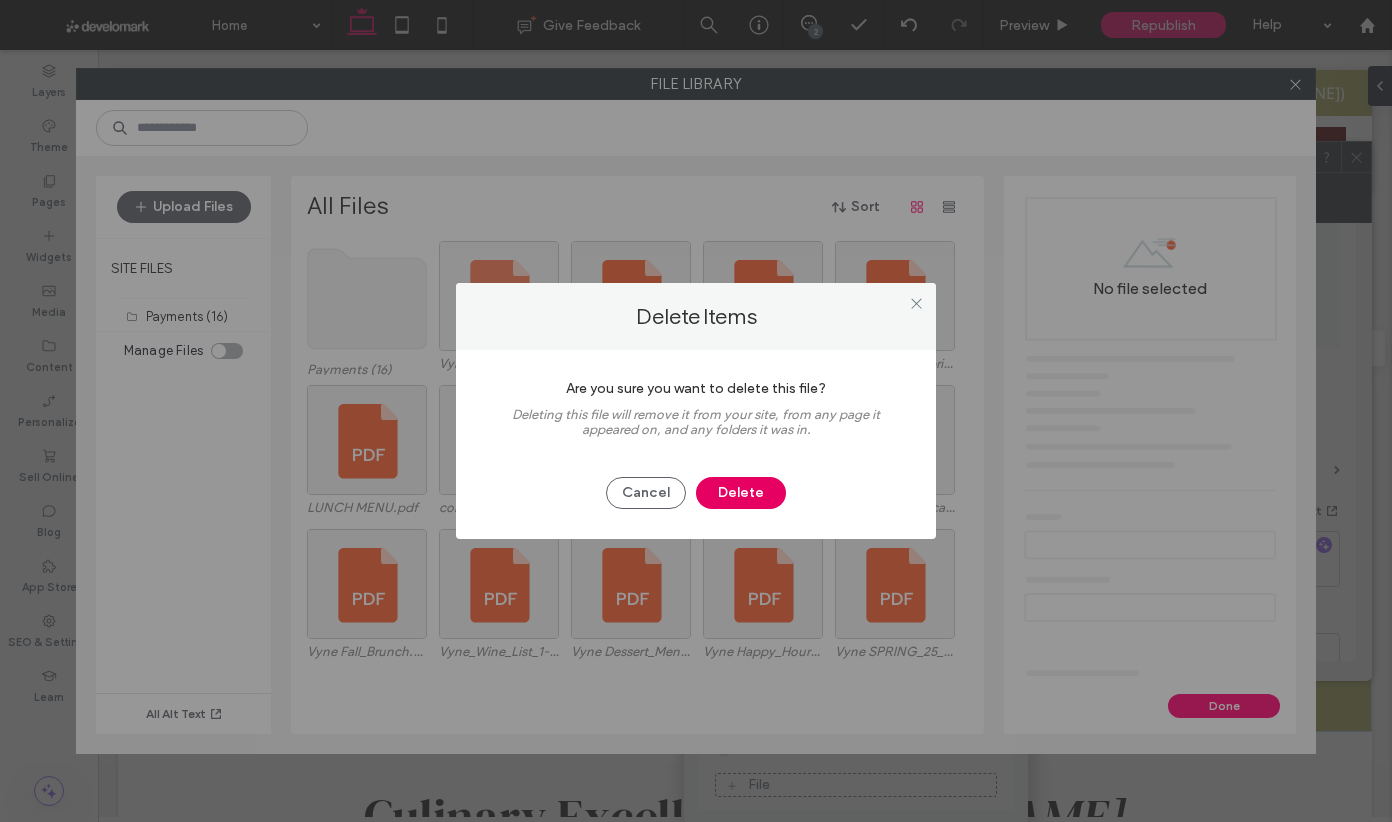 click on "Delete" at bounding box center [741, 493] 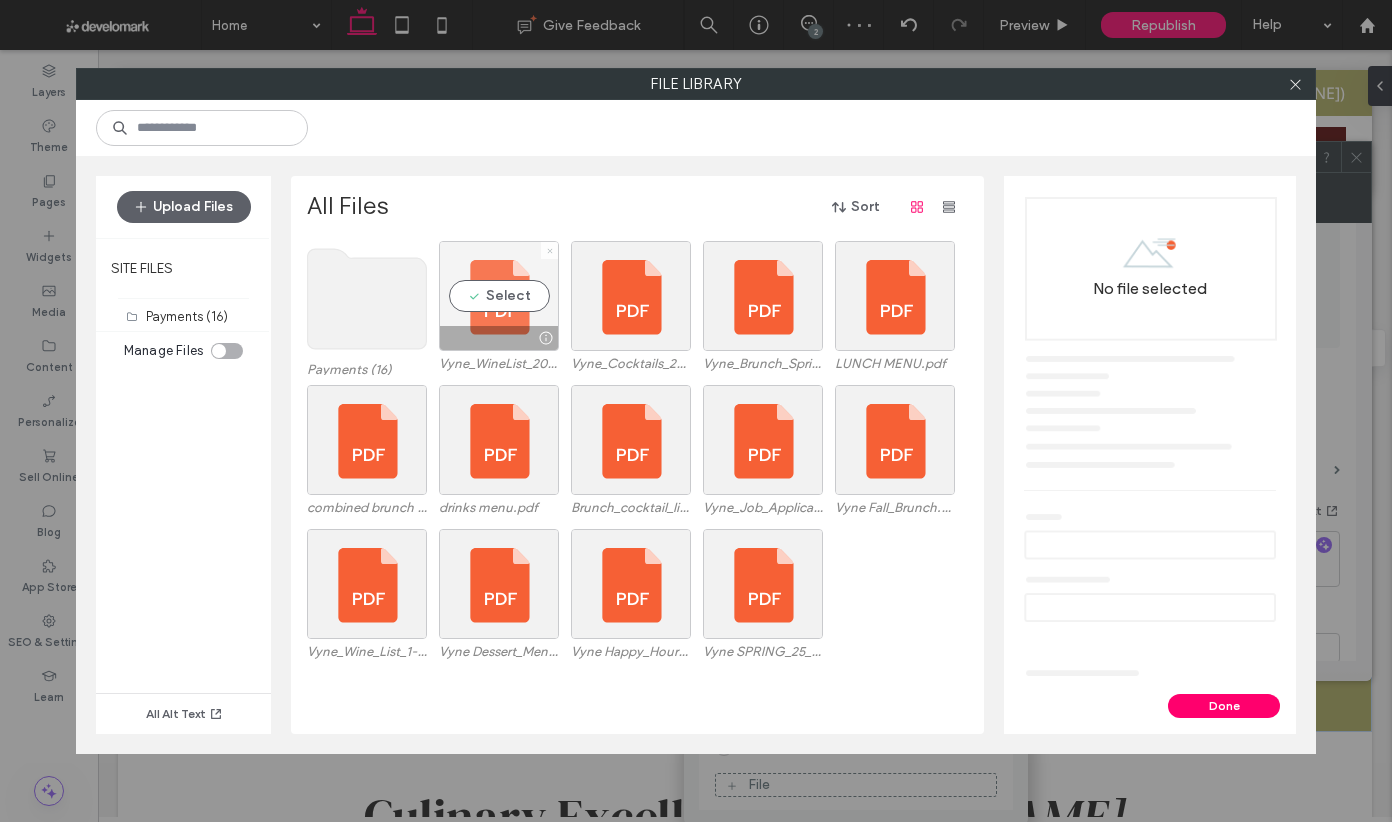 click 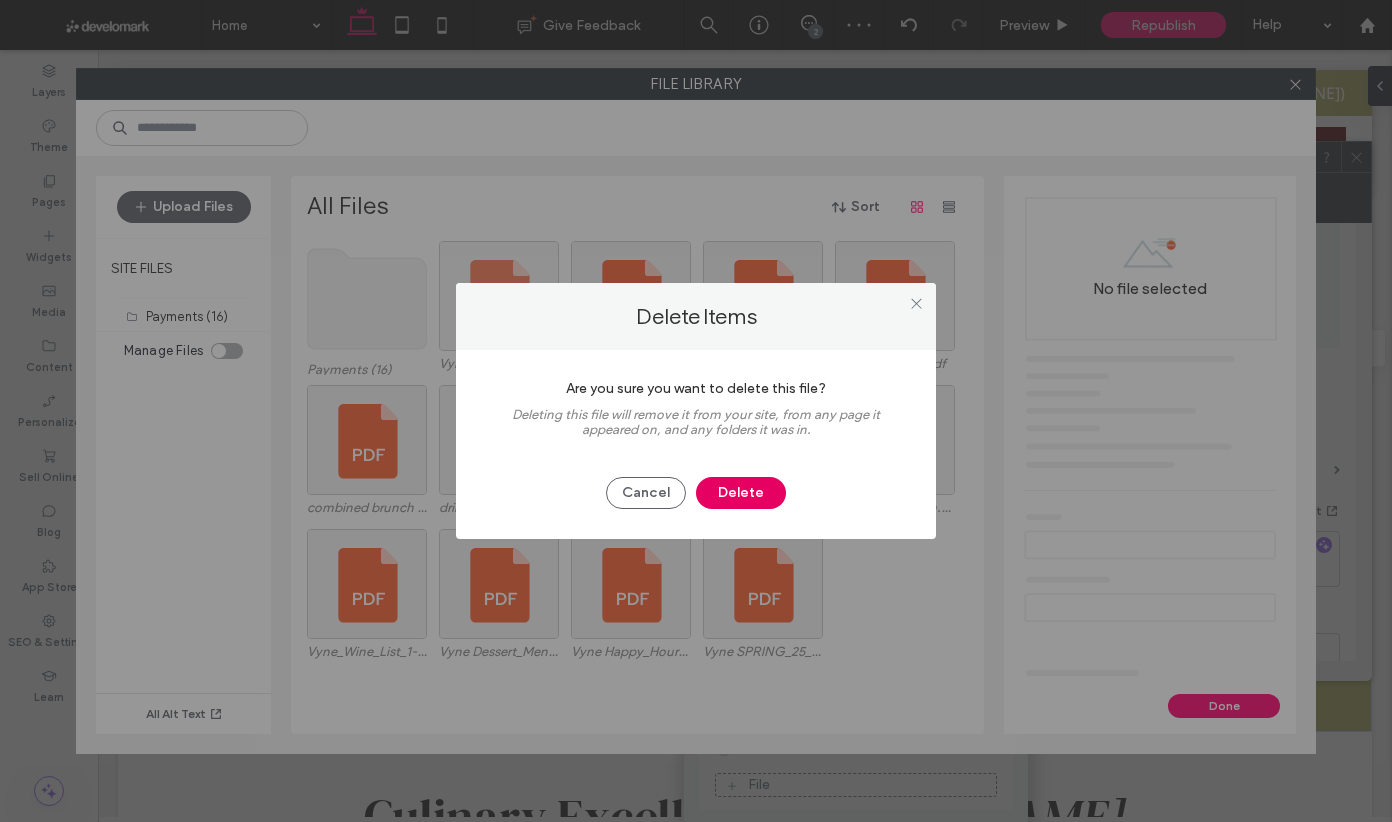 click on "Delete" at bounding box center (741, 493) 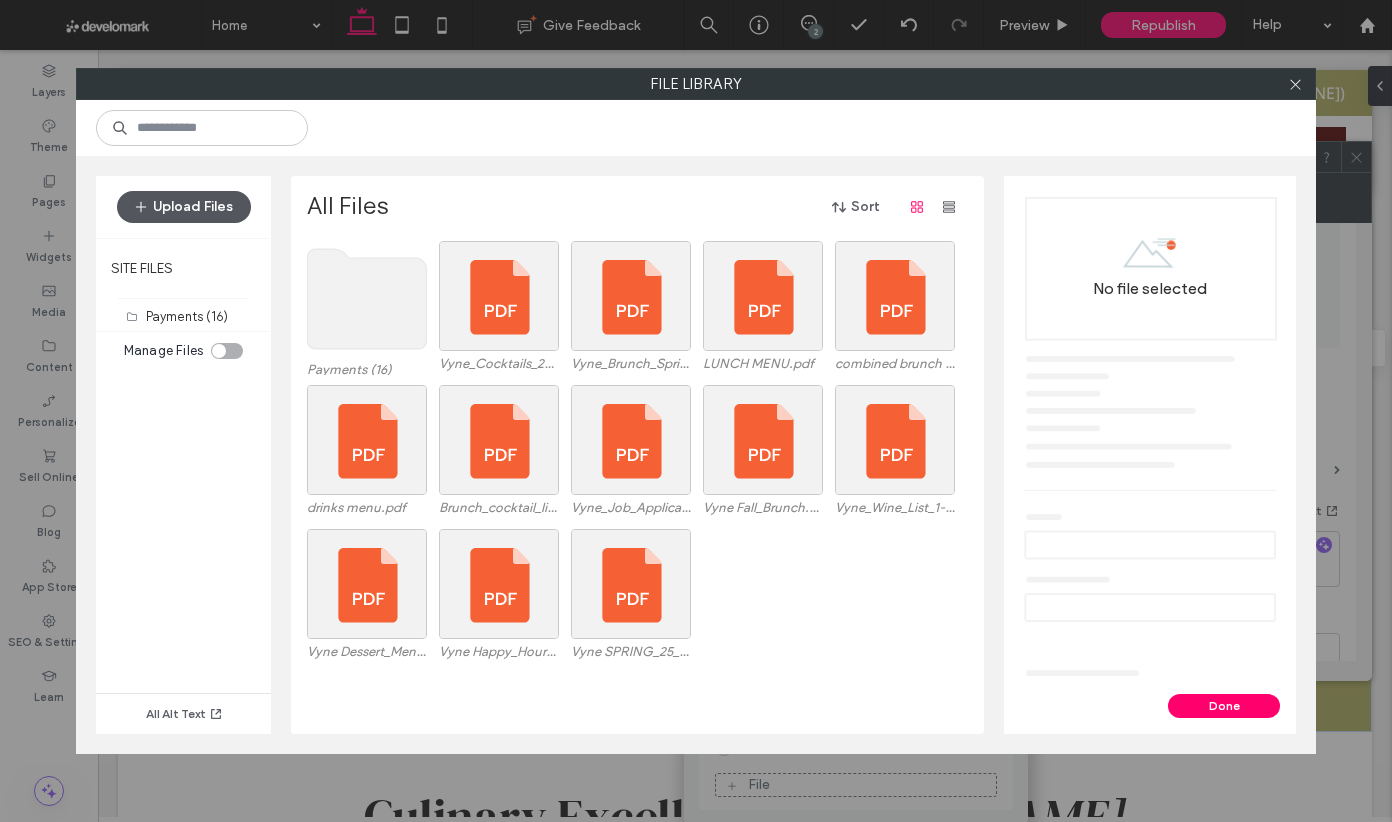 click on "Upload Files" at bounding box center (184, 207) 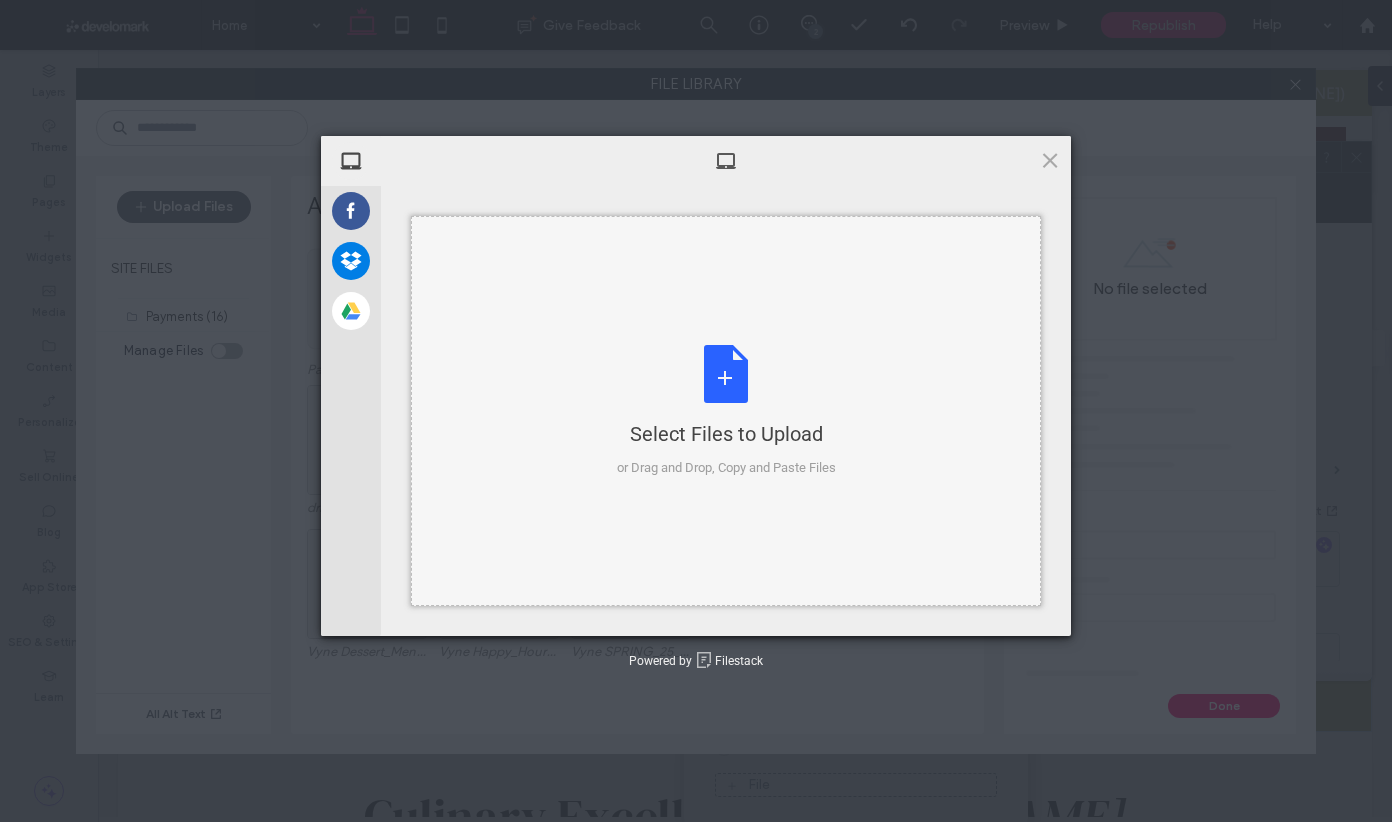 click on "Select Files to Upload
or Drag and Drop, Copy and Paste Files" at bounding box center [726, 411] 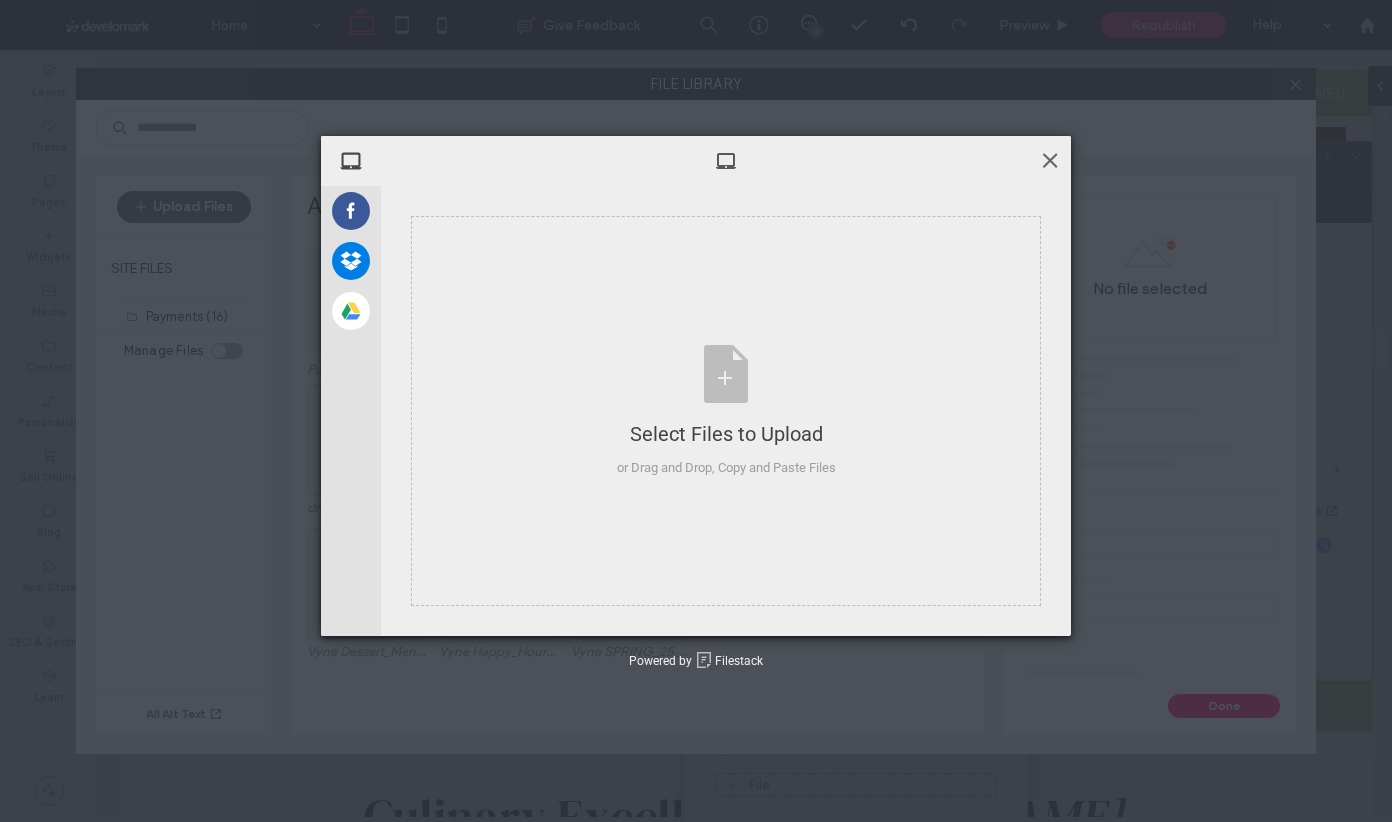 click at bounding box center [1050, 160] 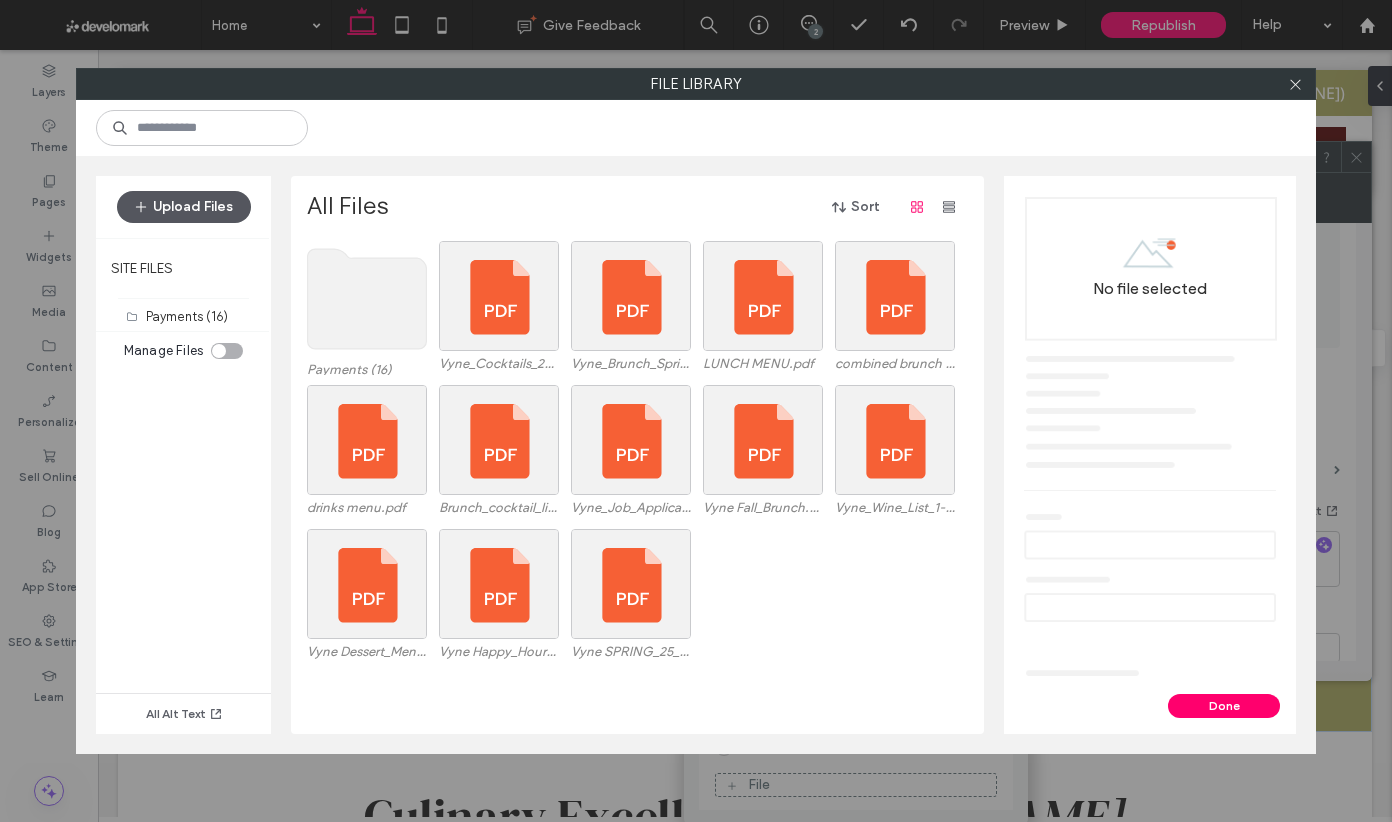 click on "Upload Files" at bounding box center [184, 207] 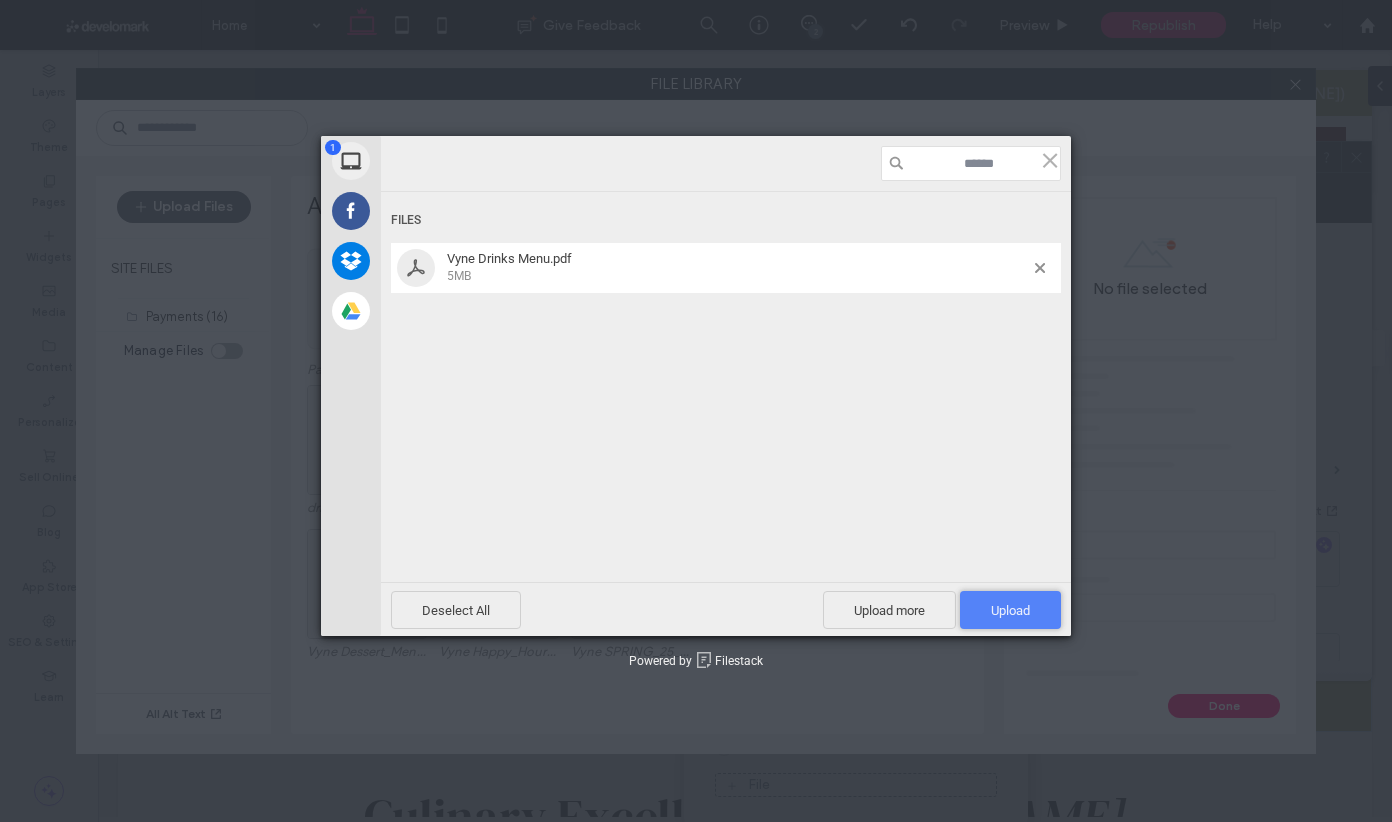 click on "Upload
1" at bounding box center [1010, 610] 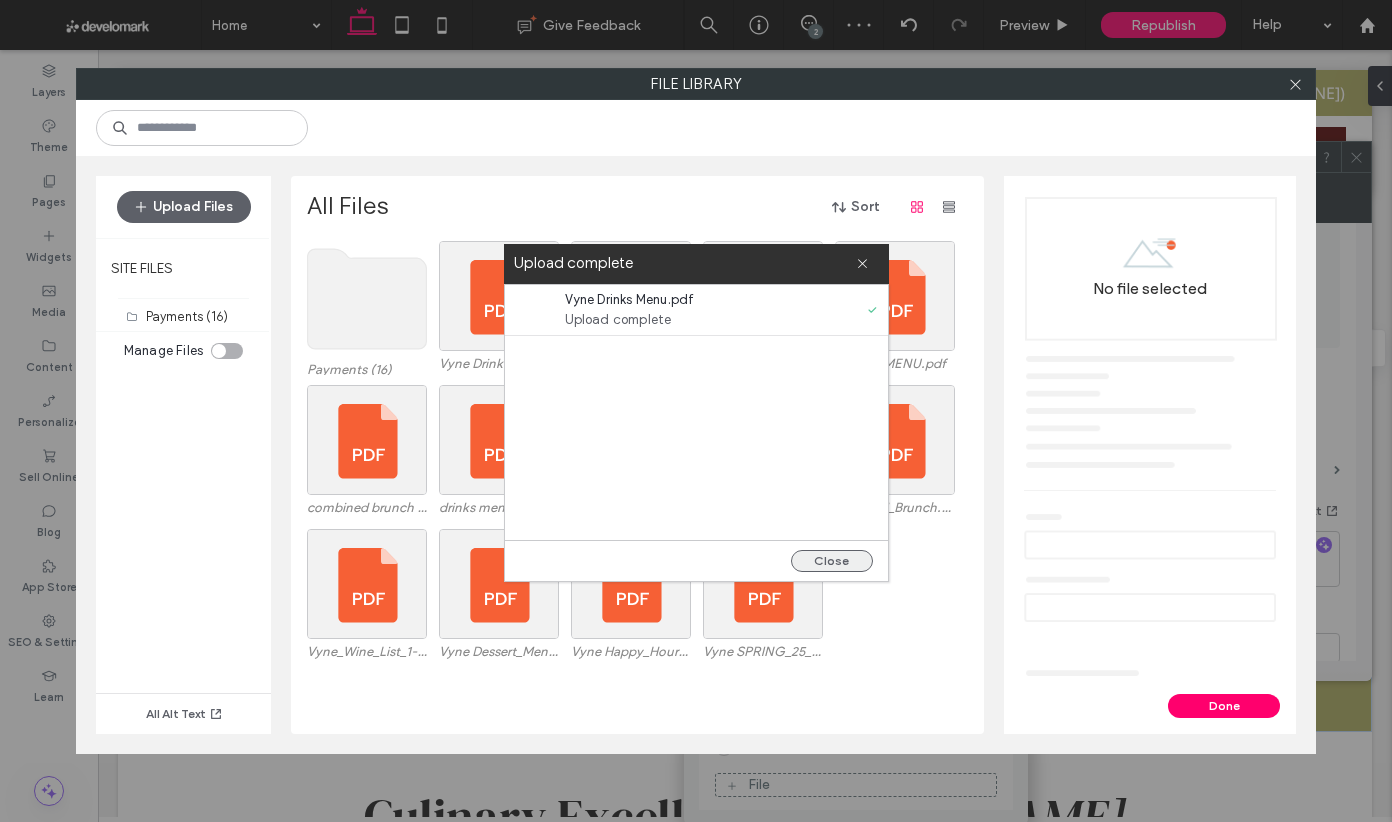 click on "Close" at bounding box center [832, 561] 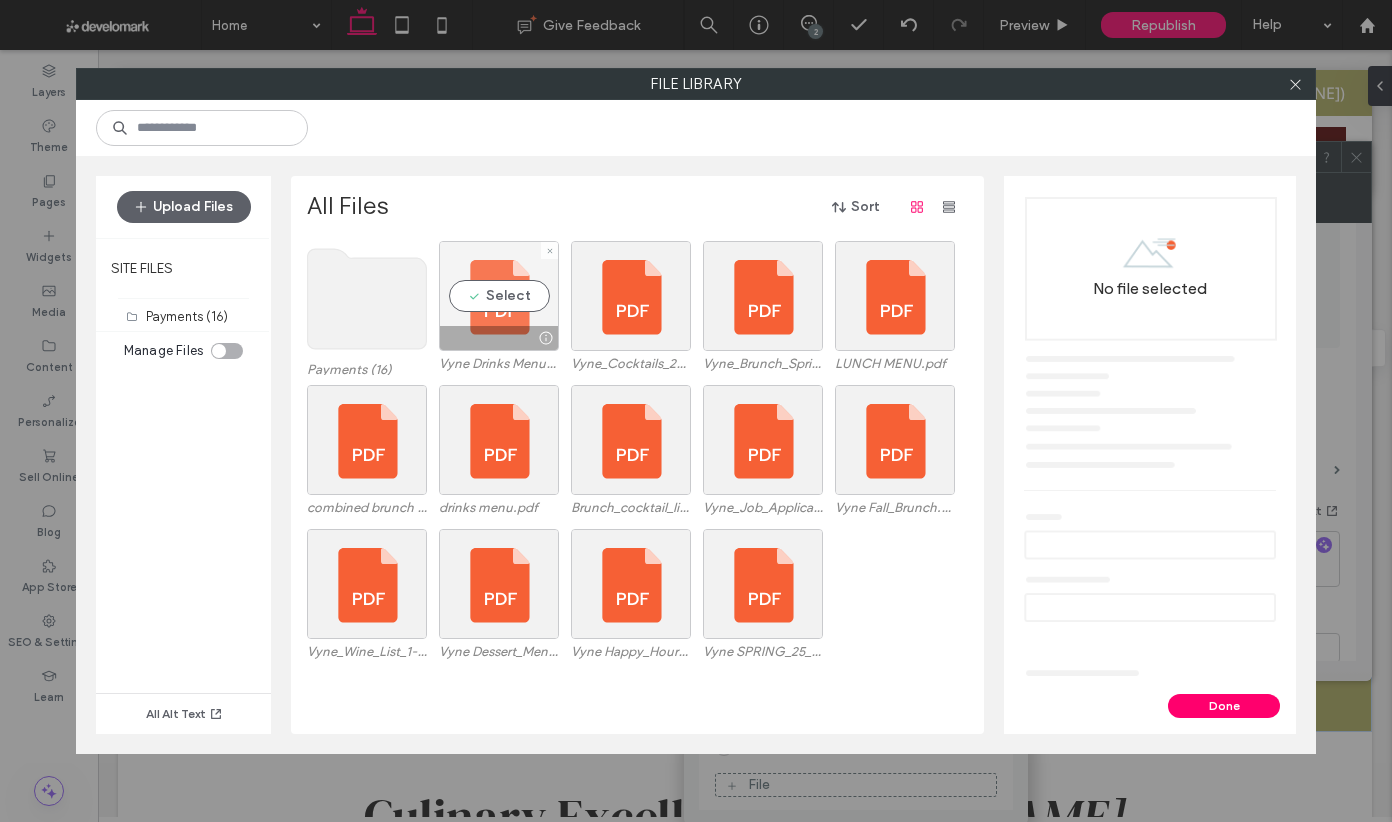 click on "Select" at bounding box center (499, 296) 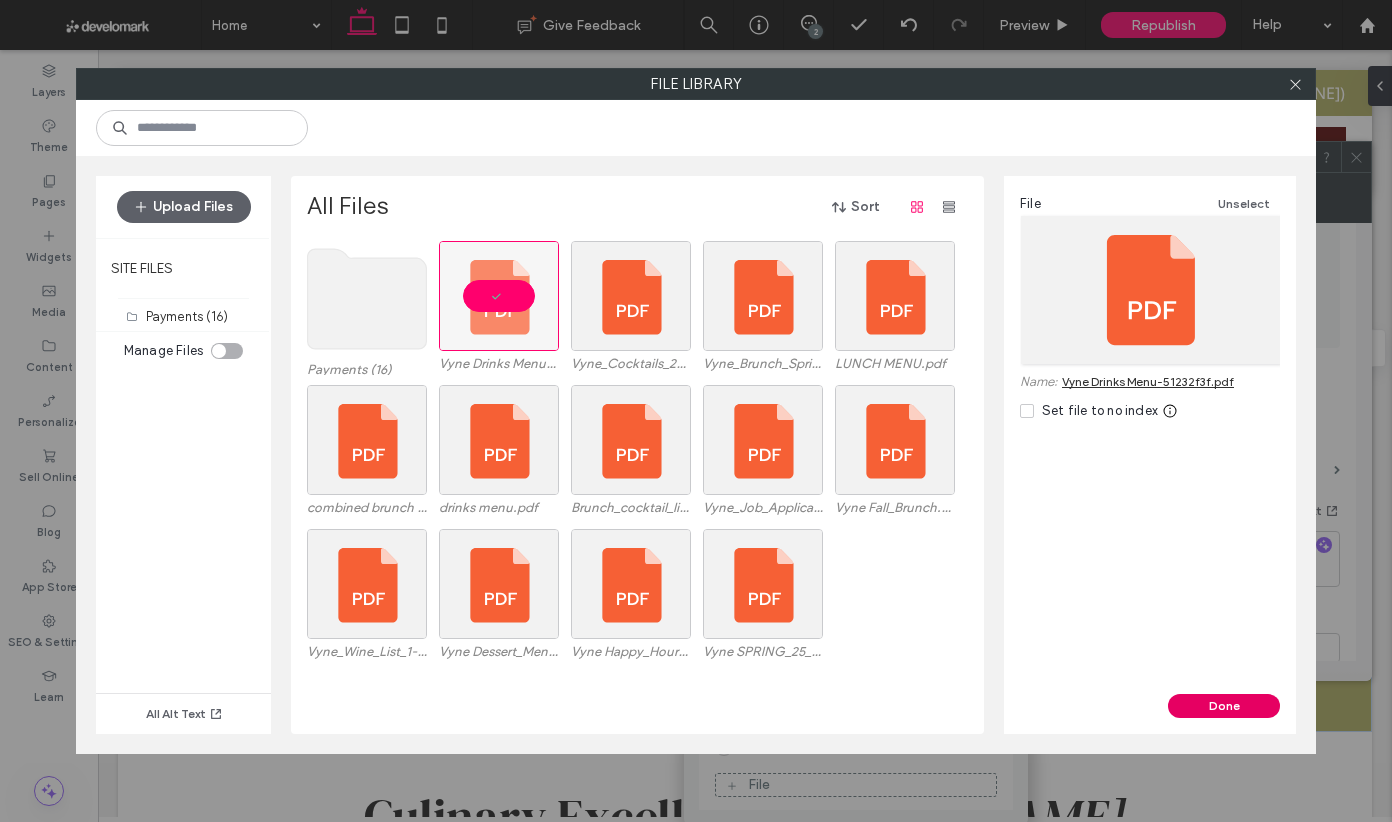 click on "Done" at bounding box center [1224, 706] 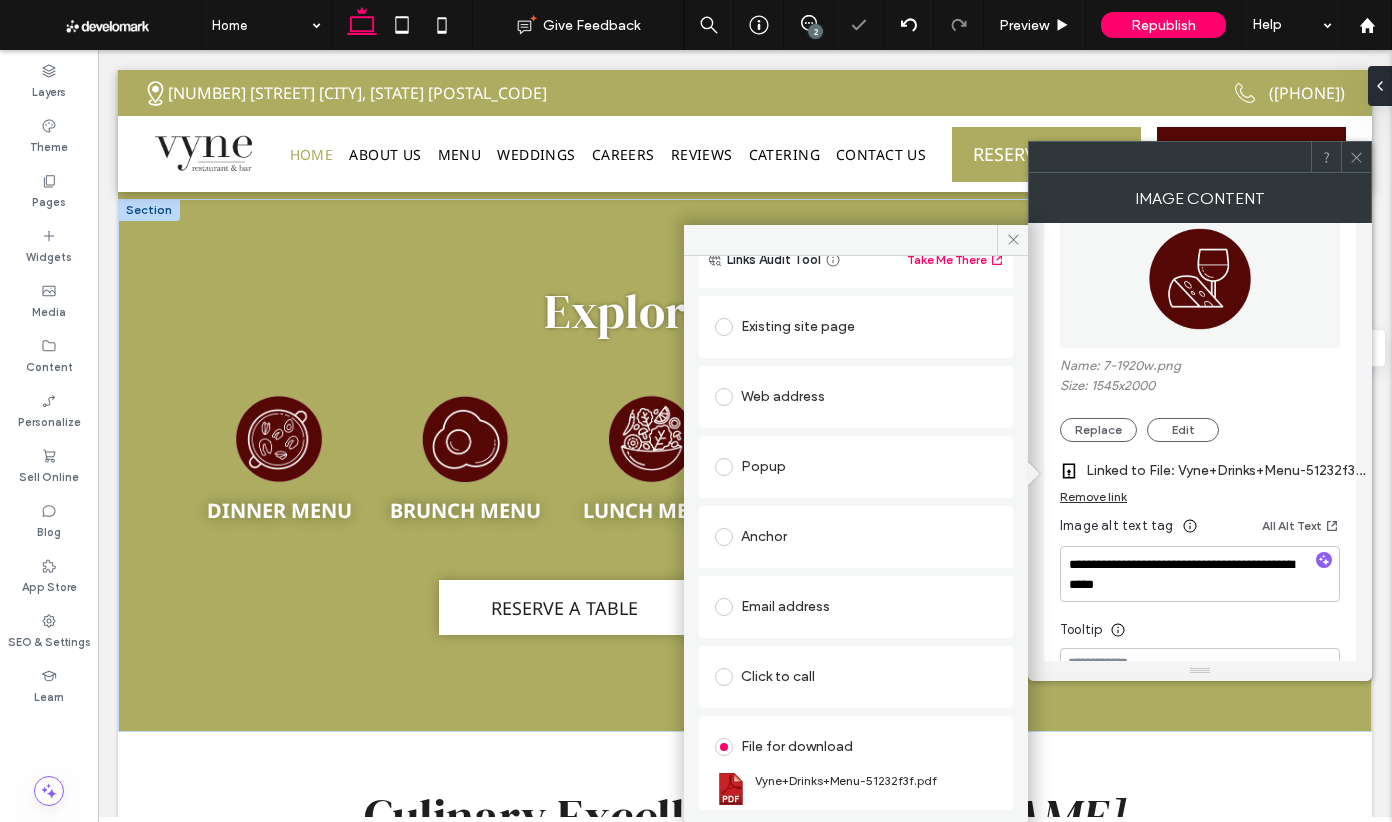 scroll, scrollTop: 88, scrollLeft: 0, axis: vertical 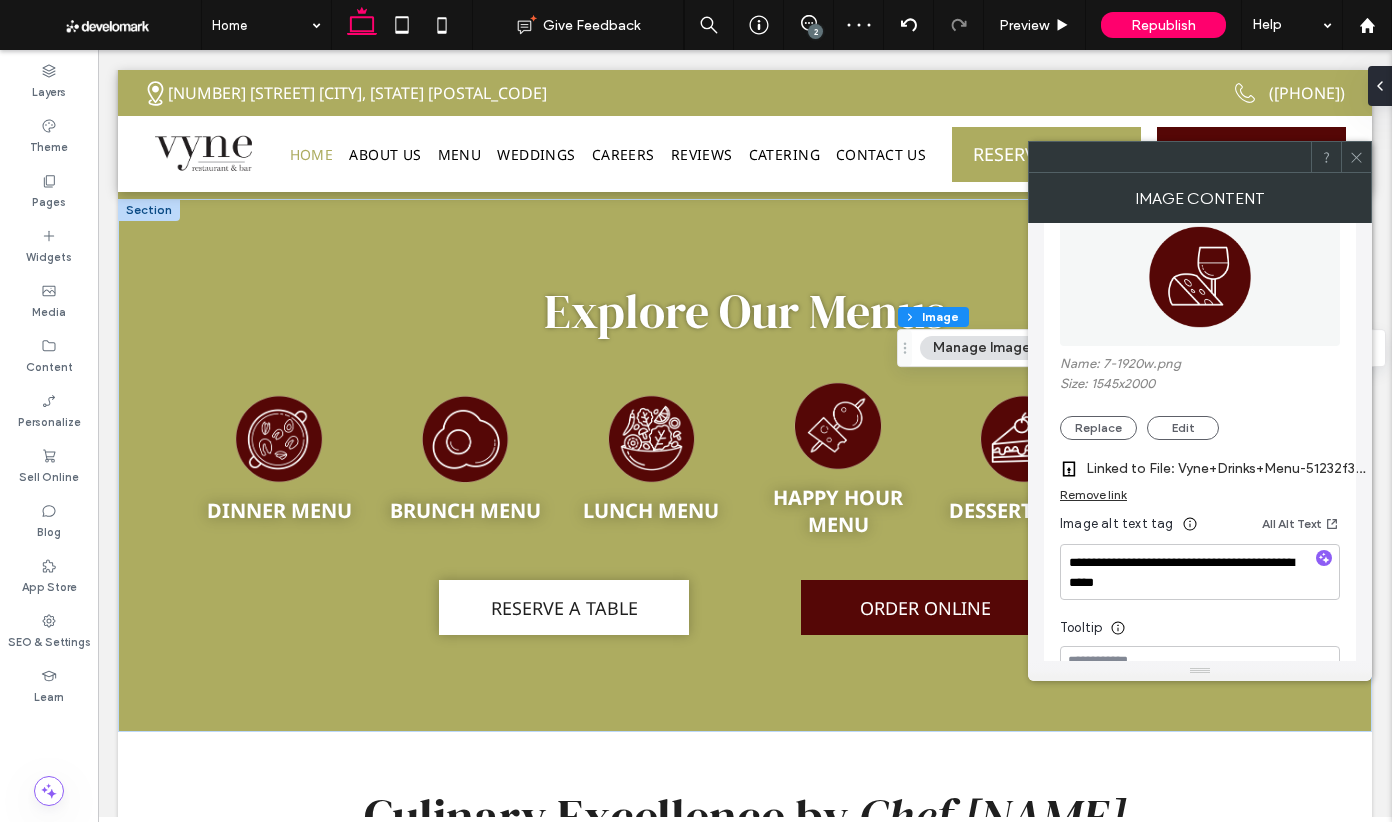 click at bounding box center [1356, 157] 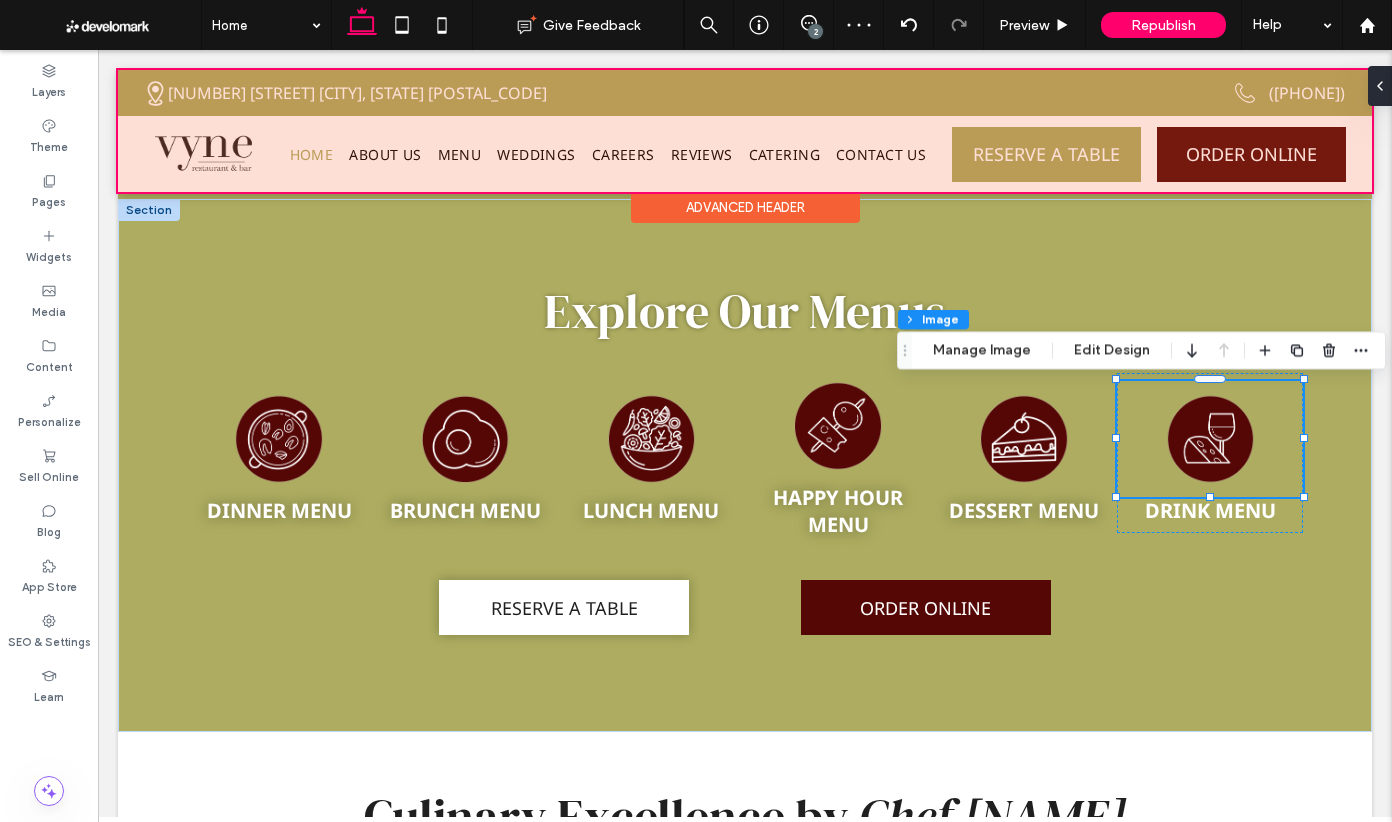 scroll, scrollTop: 1956, scrollLeft: 0, axis: vertical 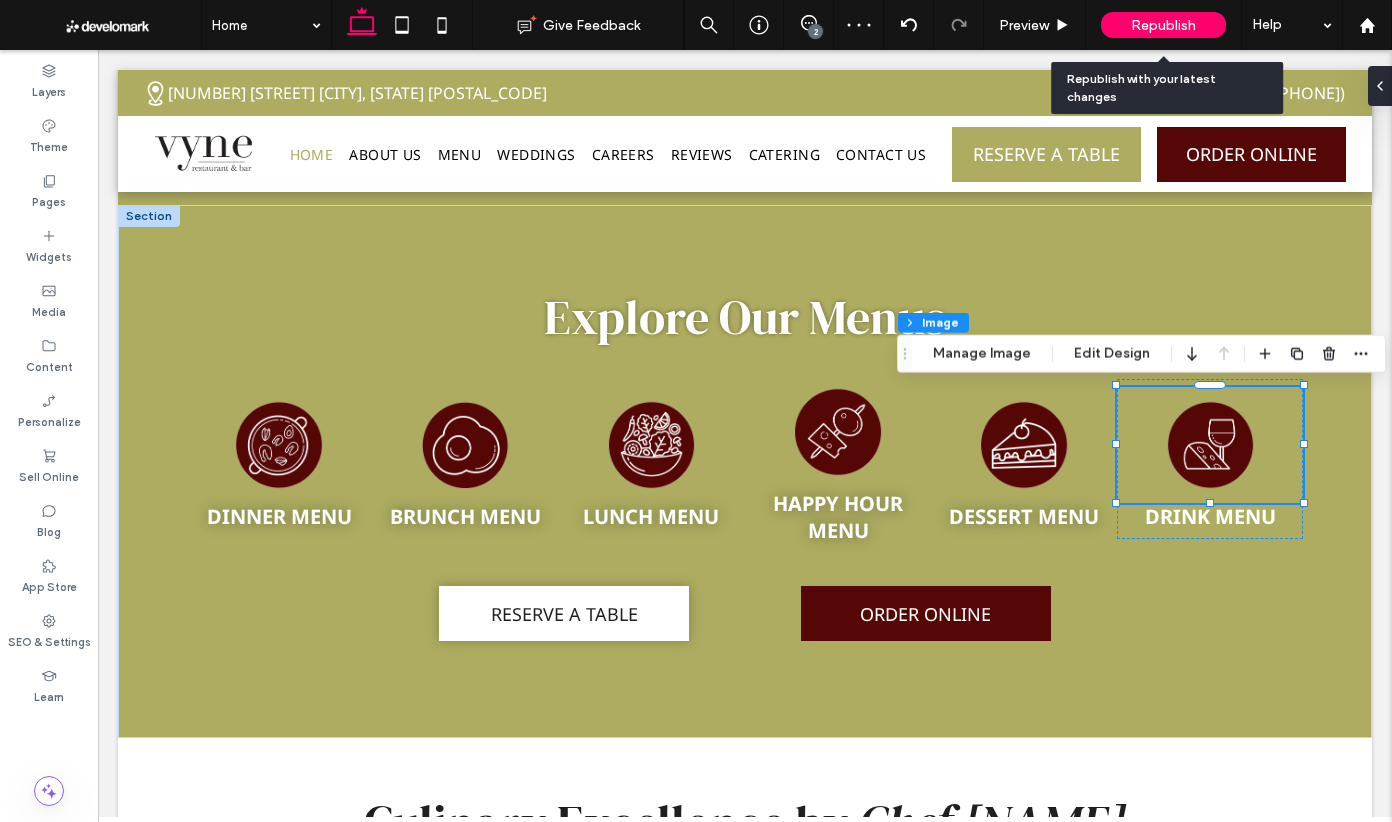 click on "Republish" at bounding box center [1163, 25] 